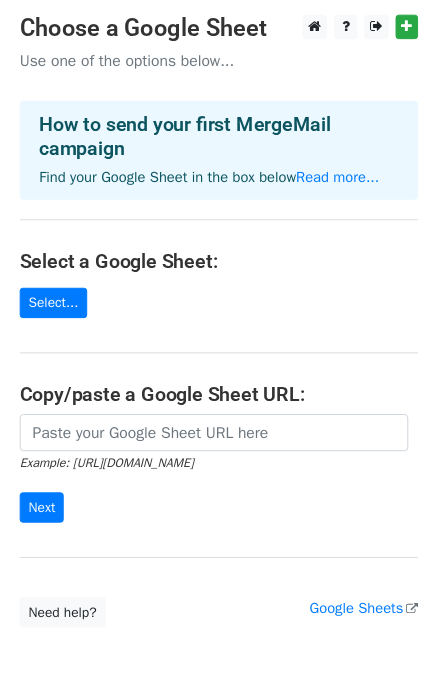 scroll, scrollTop: 93, scrollLeft: 0, axis: vertical 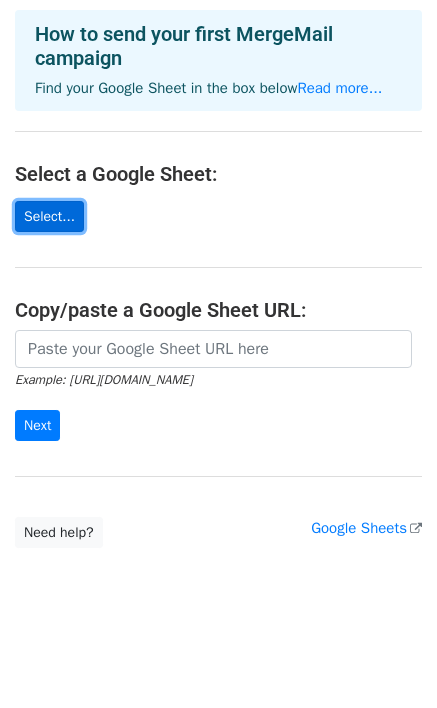 click on "Select..." at bounding box center [49, 216] 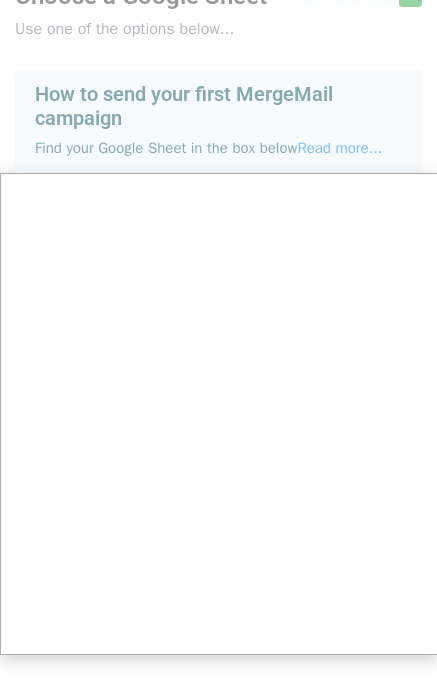 scroll, scrollTop: 0, scrollLeft: 0, axis: both 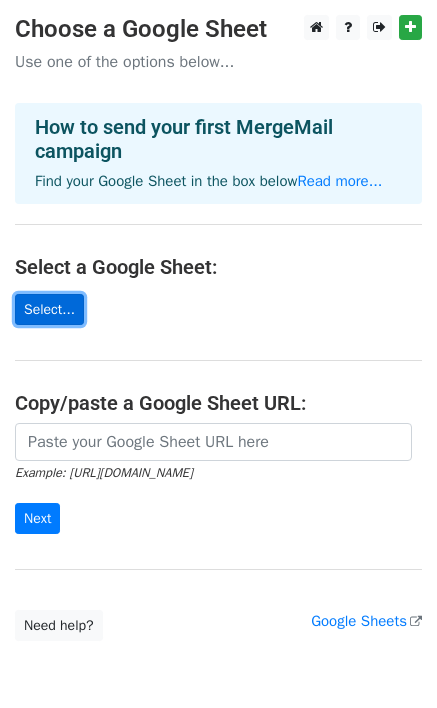 click on "Select..." at bounding box center [49, 309] 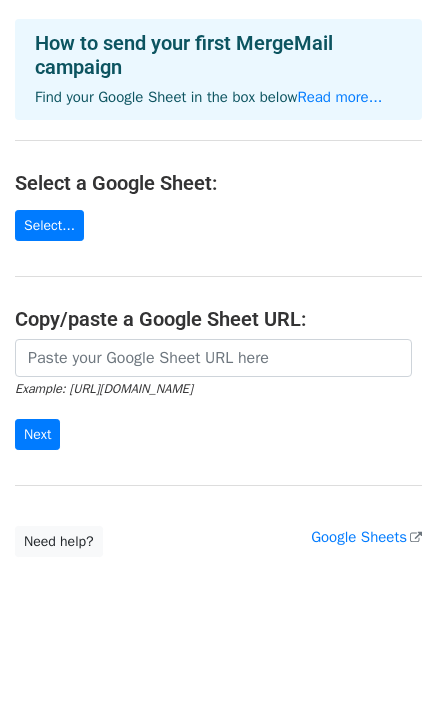 scroll, scrollTop: 93, scrollLeft: 0, axis: vertical 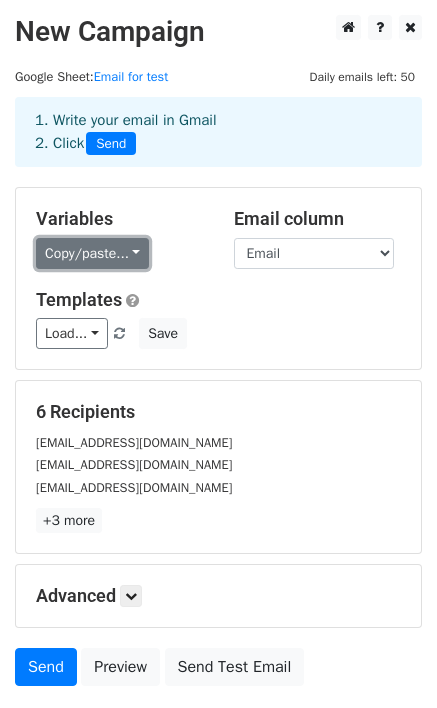 click on "Copy/paste..." at bounding box center (92, 253) 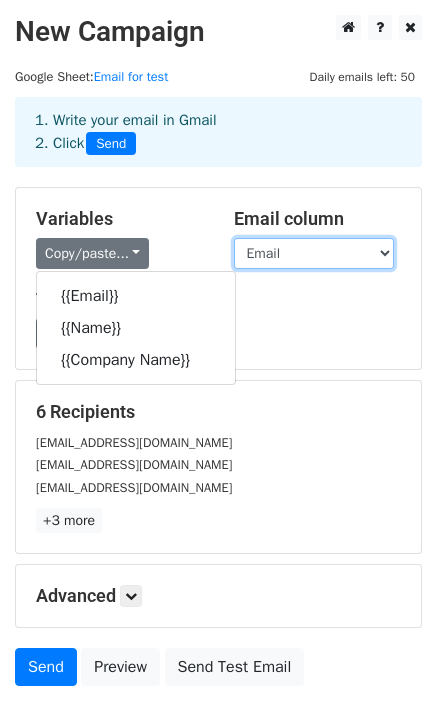 click on "Email
Name
Company Name" at bounding box center [314, 253] 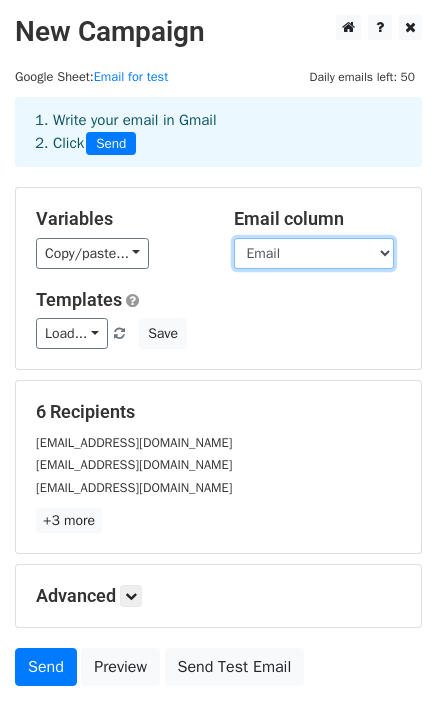 click on "Email
Name
Company Name" at bounding box center (314, 253) 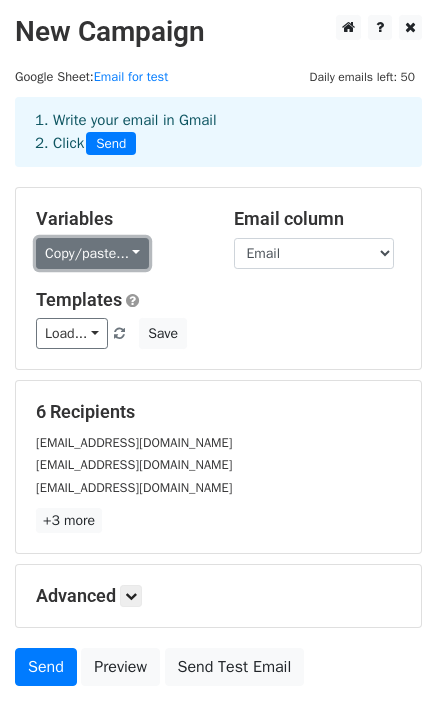 click on "Copy/paste..." at bounding box center (92, 253) 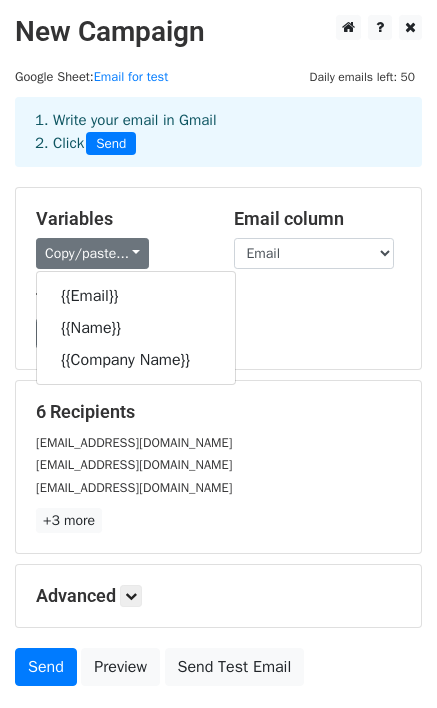 click on "Templates
Load...
No templates saved
Save" at bounding box center (218, 319) 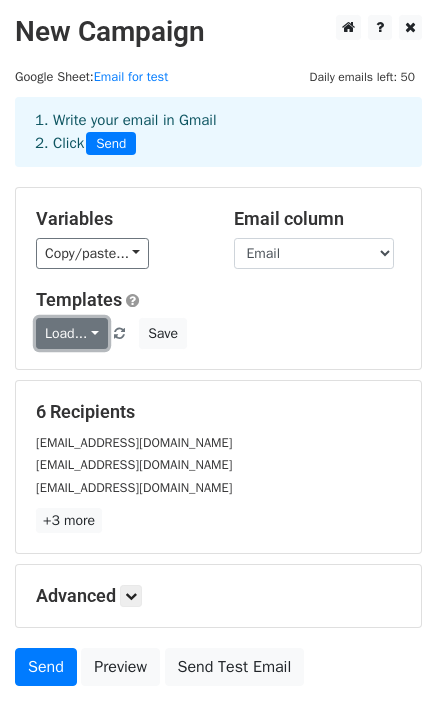 click on "Load..." at bounding box center (72, 333) 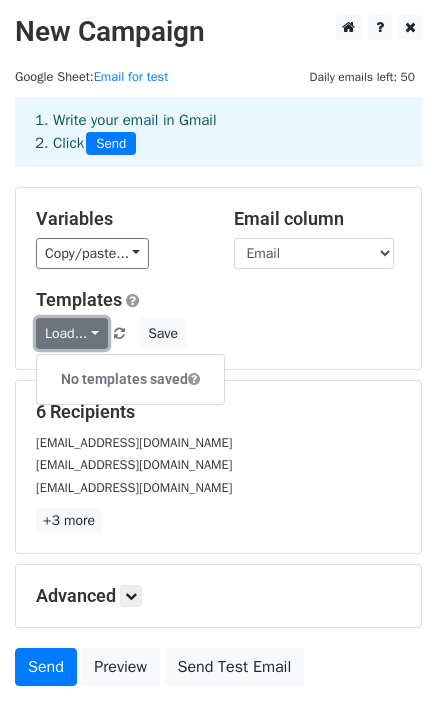 click on "Load..." at bounding box center (72, 333) 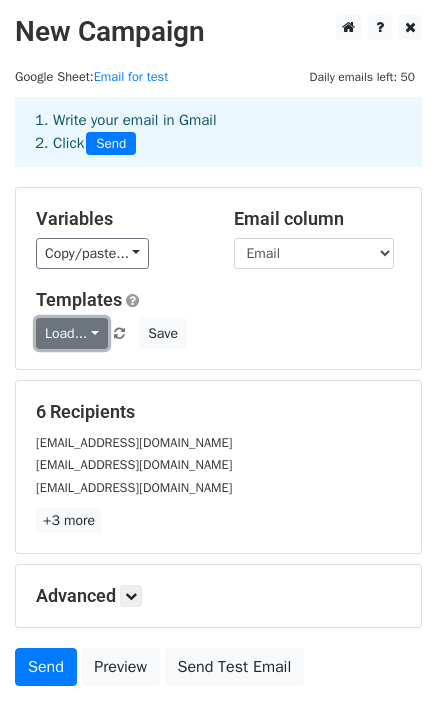 click on "Load..." at bounding box center [72, 333] 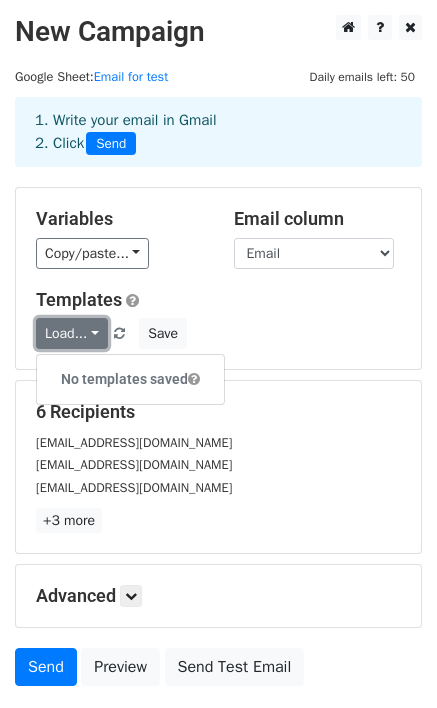 click on "Load..." at bounding box center [72, 333] 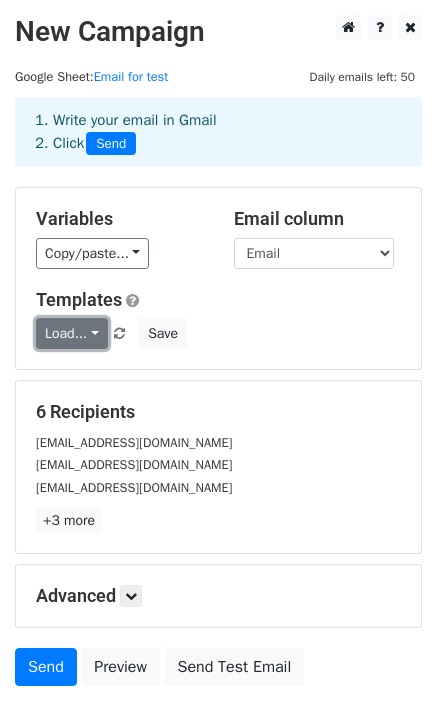 click on "Load..." at bounding box center [72, 333] 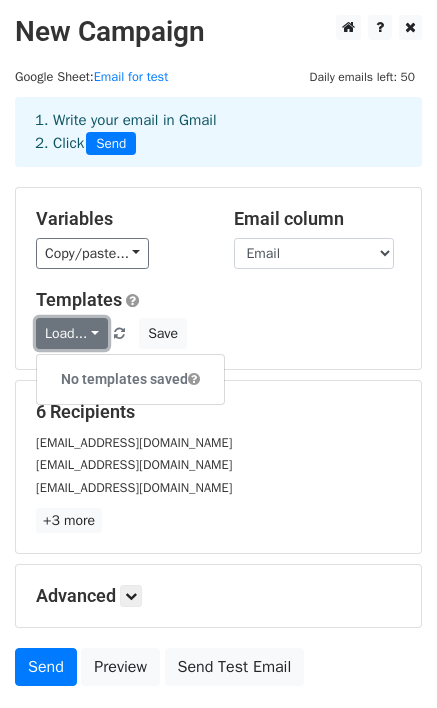 click on "Load..." at bounding box center [72, 333] 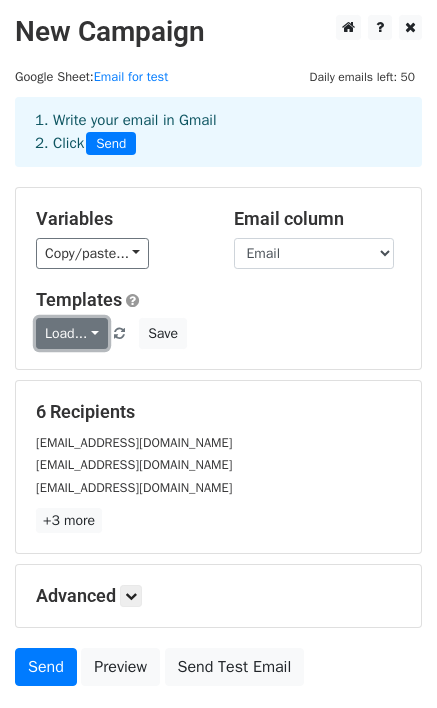 click on "Load..." at bounding box center [72, 333] 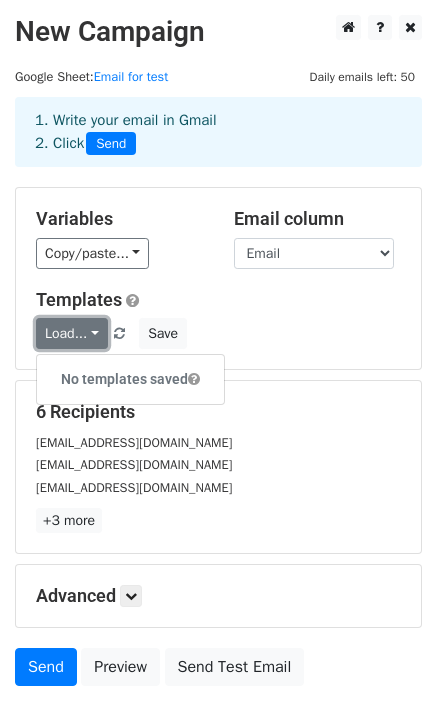 click on "Load..." at bounding box center [72, 333] 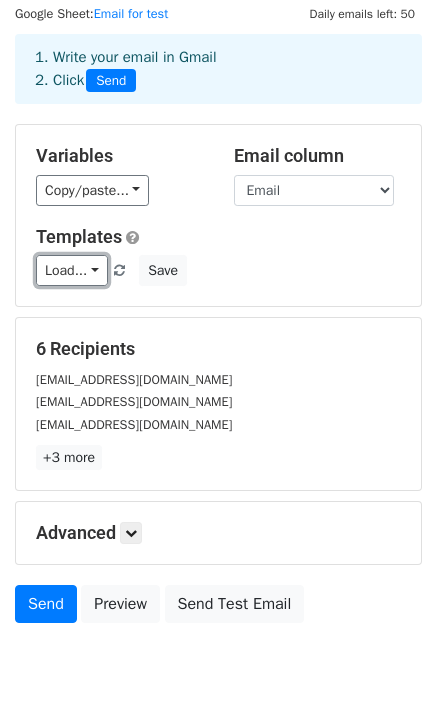 scroll, scrollTop: 148, scrollLeft: 0, axis: vertical 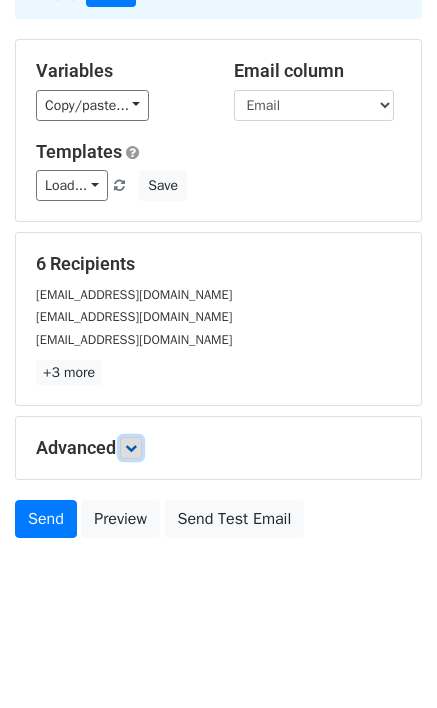 click at bounding box center (131, 448) 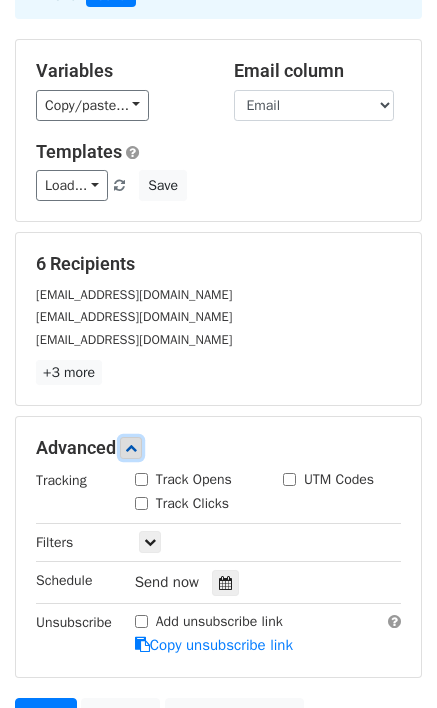 click at bounding box center [131, 448] 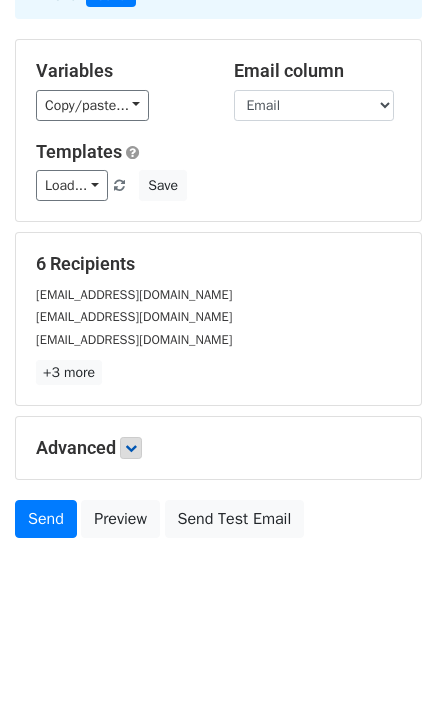 click on "Advanced
Tracking
Track Opens
UTM Codes
Track Clicks
Filters
Only include spreadsheet rows that match the following filters:
Schedule
Send now
Unsubscribe
Add unsubscribe link
Copy unsubscribe link" at bounding box center (218, 448) 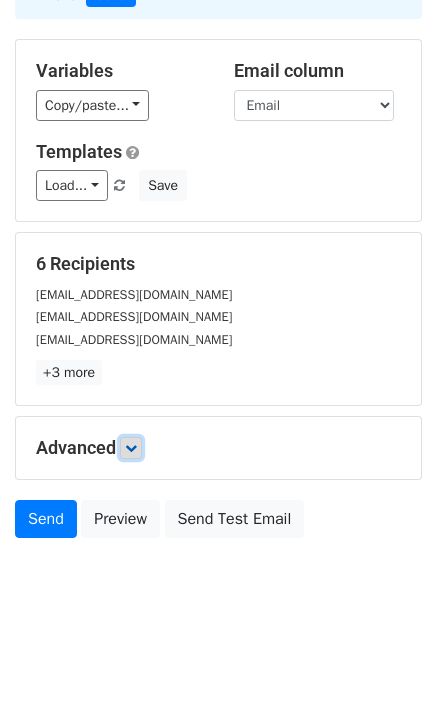 click at bounding box center [131, 448] 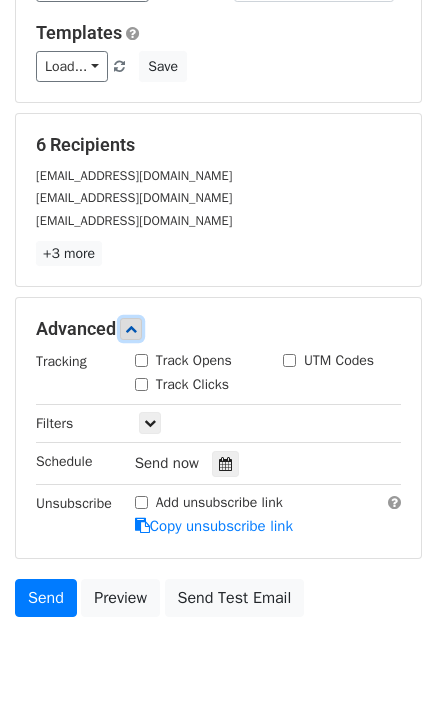 scroll, scrollTop: 344, scrollLeft: 0, axis: vertical 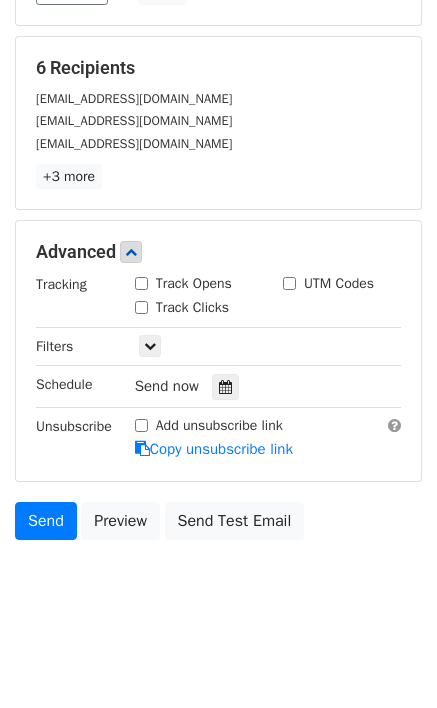 click on "Add unsubscribe link" at bounding box center [141, 425] 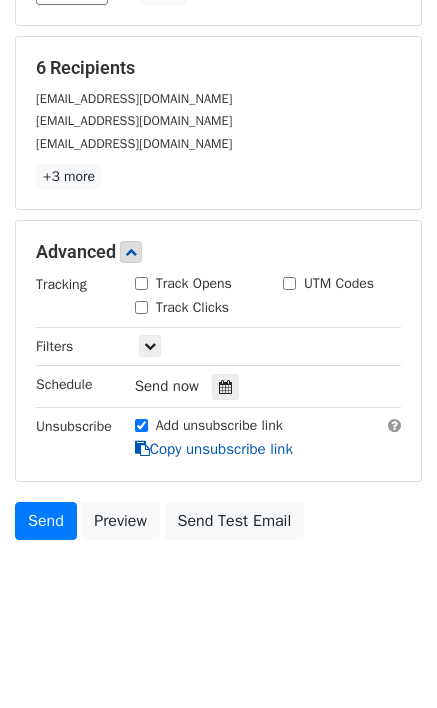 click on "Copy unsubscribe link" at bounding box center (214, 449) 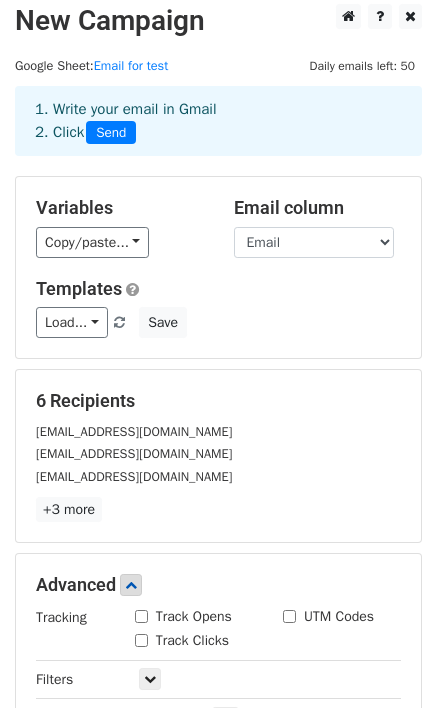 scroll, scrollTop: 0, scrollLeft: 0, axis: both 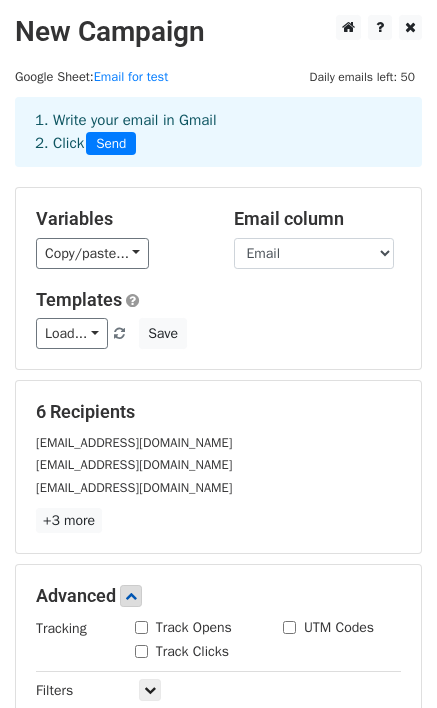 drag, startPoint x: 304, startPoint y: 72, endPoint x: 279, endPoint y: 76, distance: 25.317978 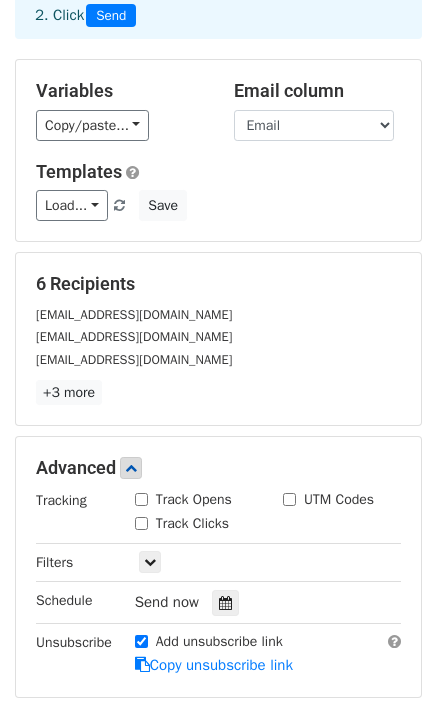 scroll, scrollTop: 167, scrollLeft: 0, axis: vertical 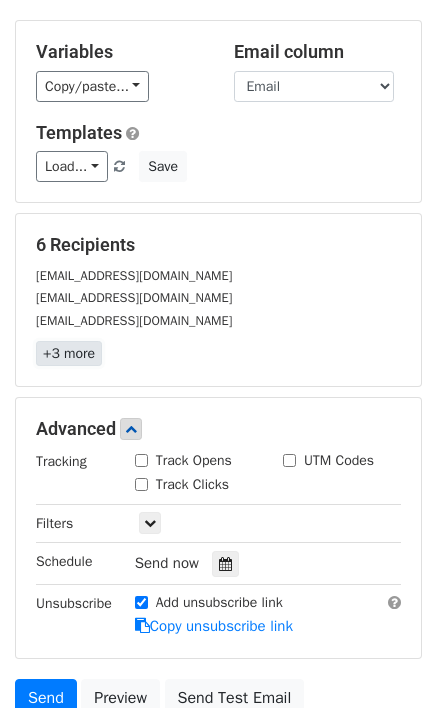 click on "+3 more" at bounding box center [69, 353] 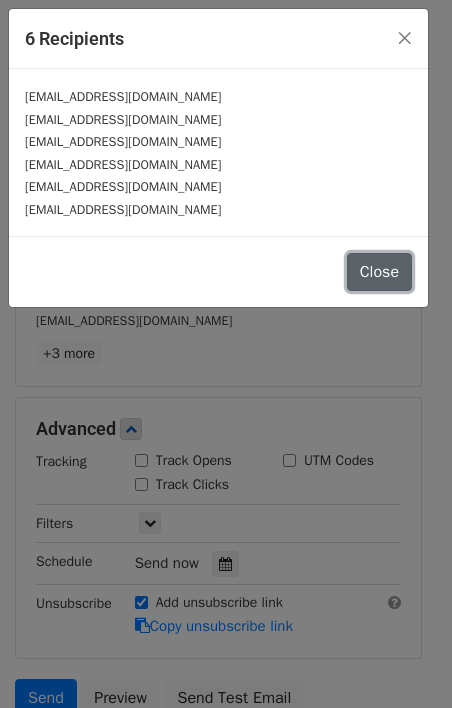 click on "Close" at bounding box center (379, 272) 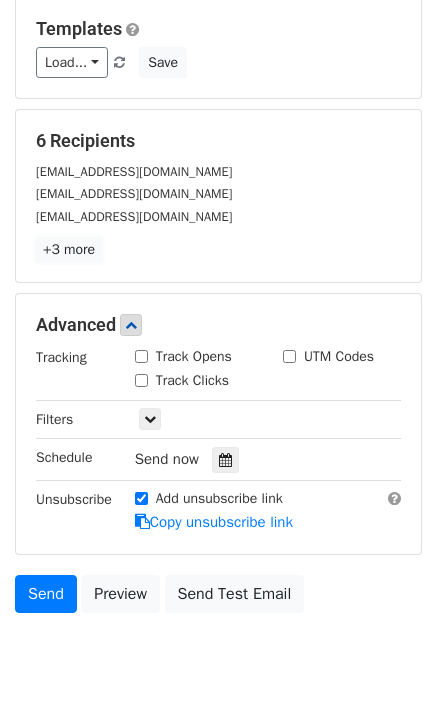 scroll, scrollTop: 344, scrollLeft: 0, axis: vertical 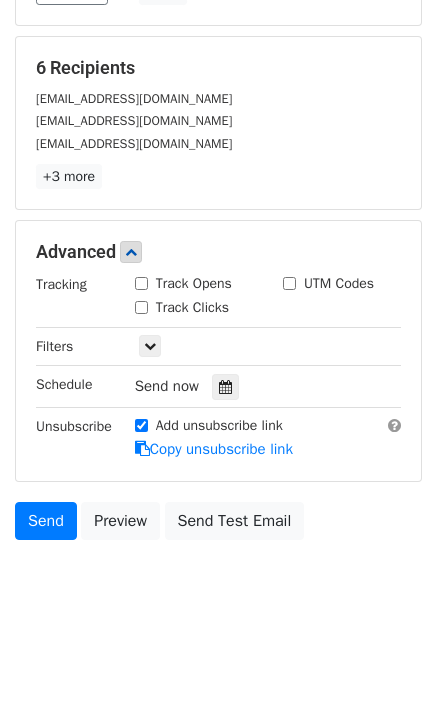 click on "Track Opens" at bounding box center (183, 283) 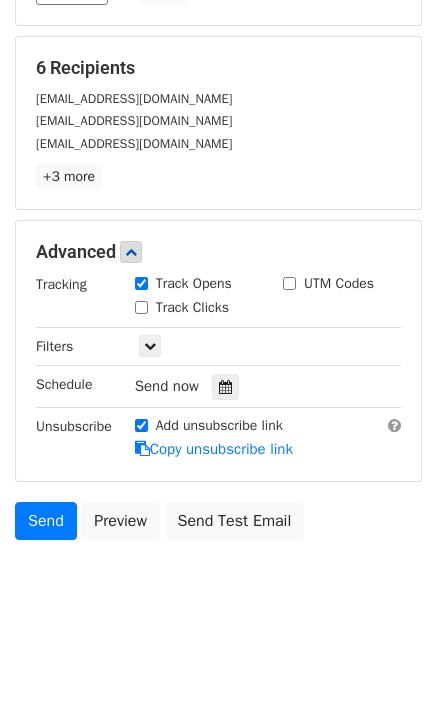 click on "Track Clicks" at bounding box center (141, 307) 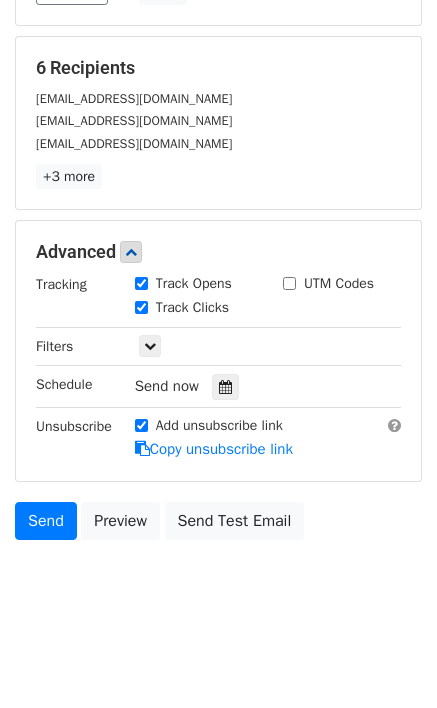 click on "Track Clicks" at bounding box center (141, 307) 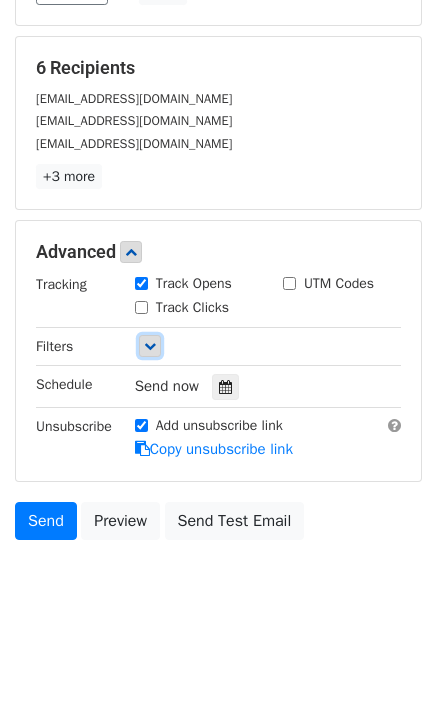 click at bounding box center [150, 346] 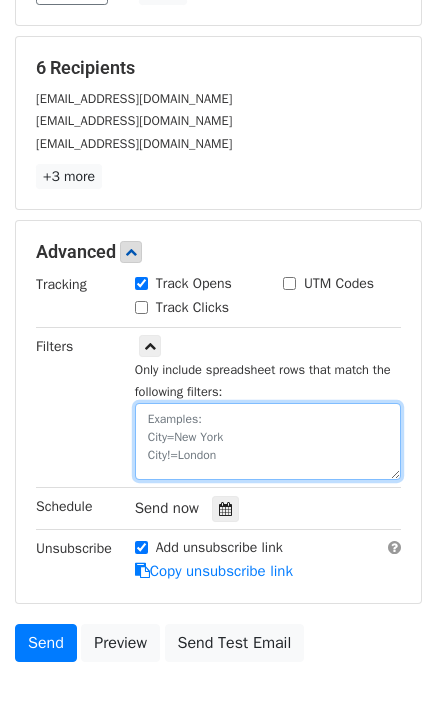 click at bounding box center (268, 441) 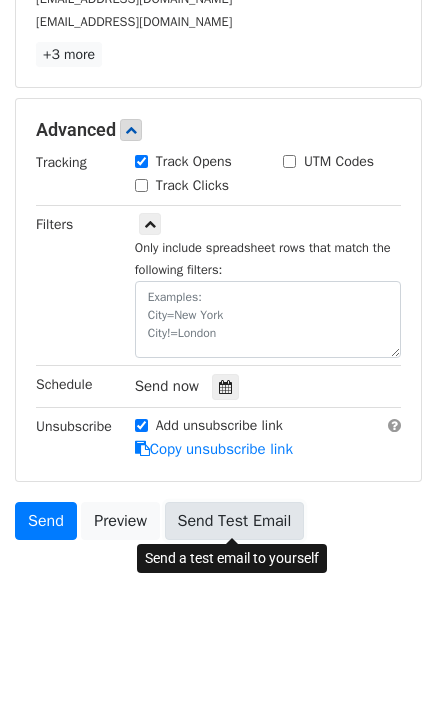 click on "Send Test Email" at bounding box center (235, 521) 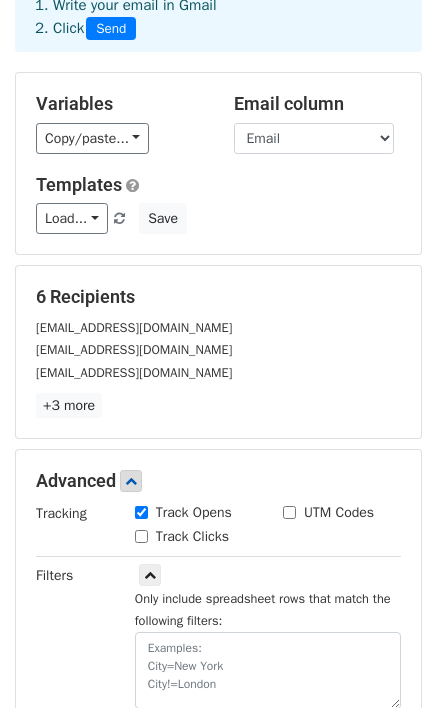scroll, scrollTop: 0, scrollLeft: 0, axis: both 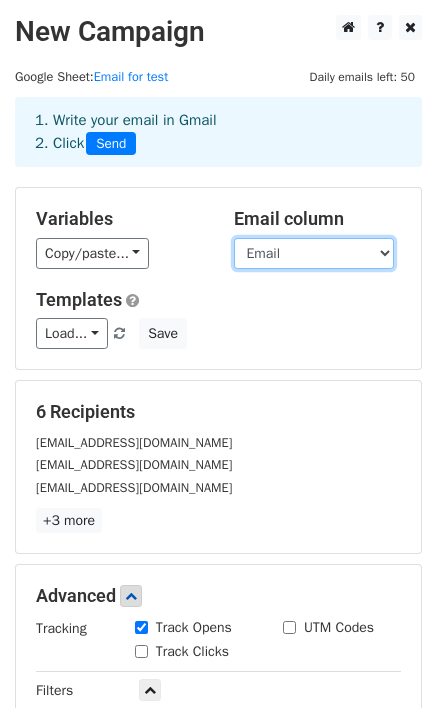 click on "Email
Name
Company Name" at bounding box center (314, 253) 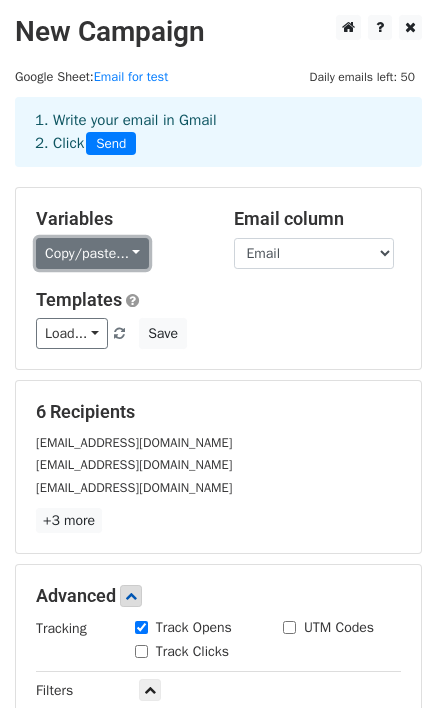 click on "Copy/paste..." at bounding box center (92, 253) 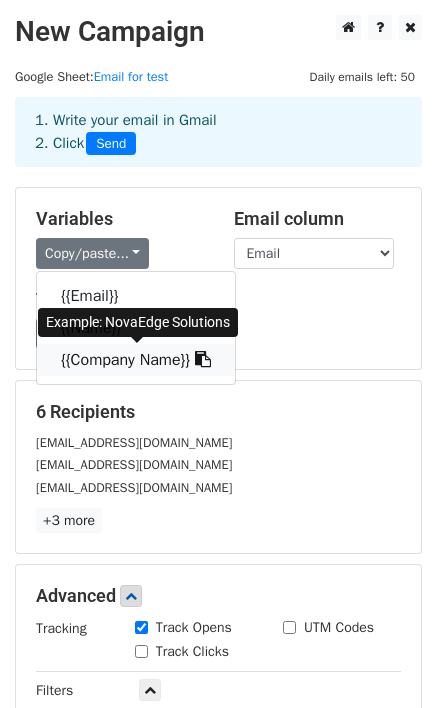 click at bounding box center [203, 359] 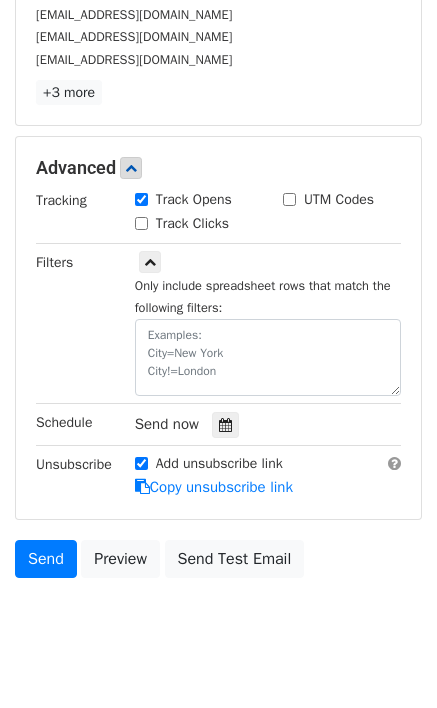 scroll, scrollTop: 466, scrollLeft: 0, axis: vertical 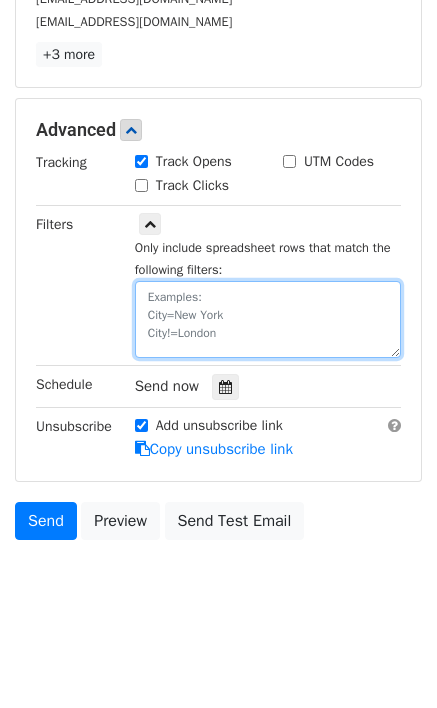 click at bounding box center [268, 319] 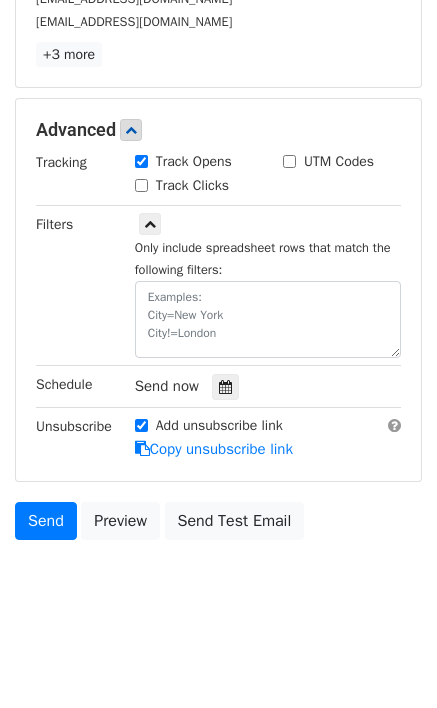 click on "Only include spreadsheet rows that match the following filters:" at bounding box center (268, 285) 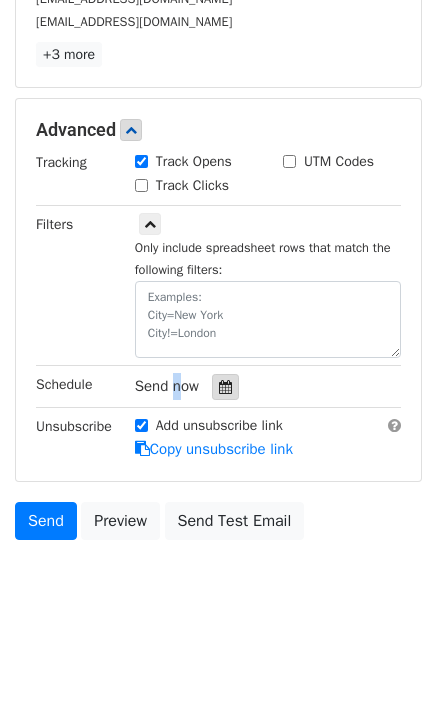 click at bounding box center (225, 387) 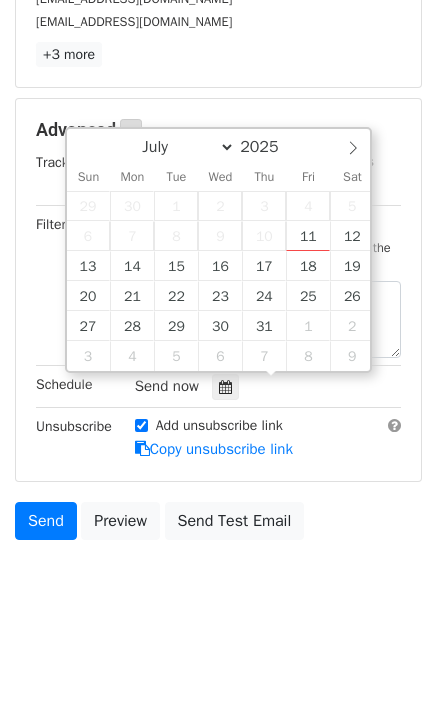 click on "Send
Preview
Send Test Email" at bounding box center [218, 526] 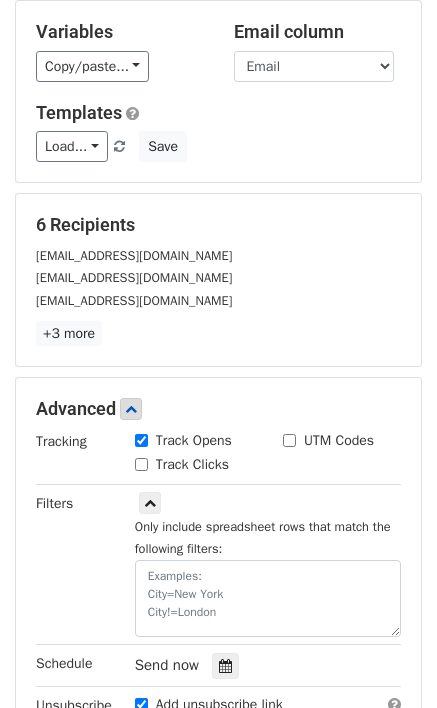 scroll, scrollTop: 0, scrollLeft: 0, axis: both 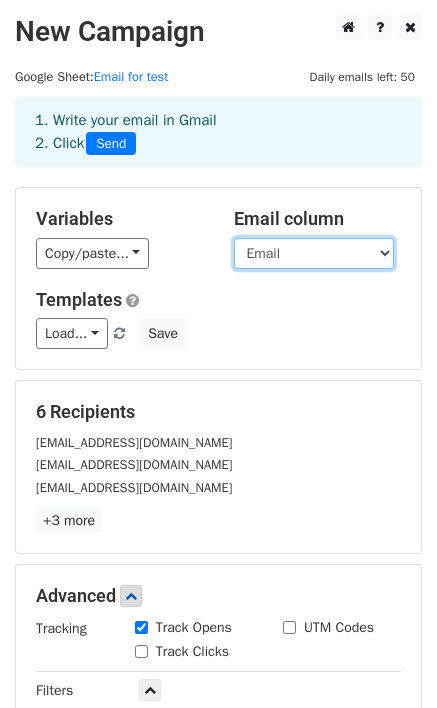 click on "Email
Name
Company Name" at bounding box center (314, 253) 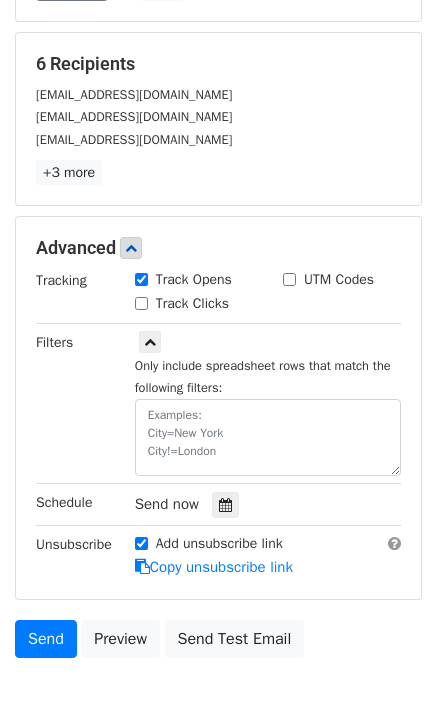 scroll, scrollTop: 466, scrollLeft: 0, axis: vertical 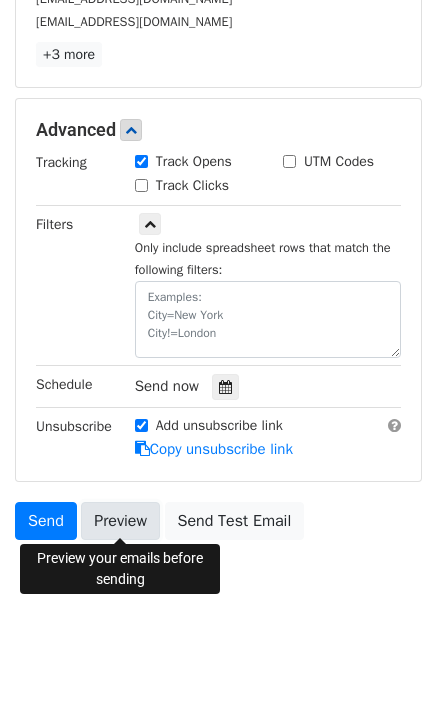 click on "Preview" at bounding box center [120, 521] 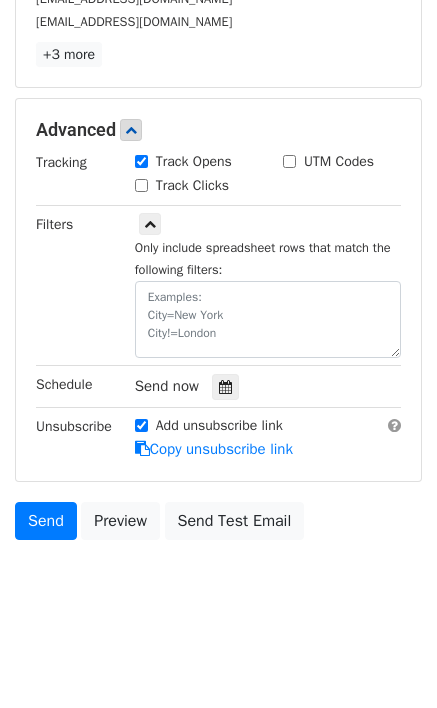 click on "Add unsubscribe link" at bounding box center [141, 425] 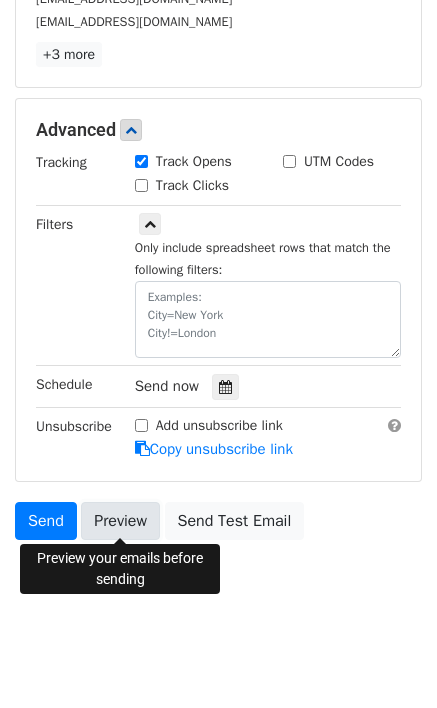 click on "Preview" at bounding box center (120, 521) 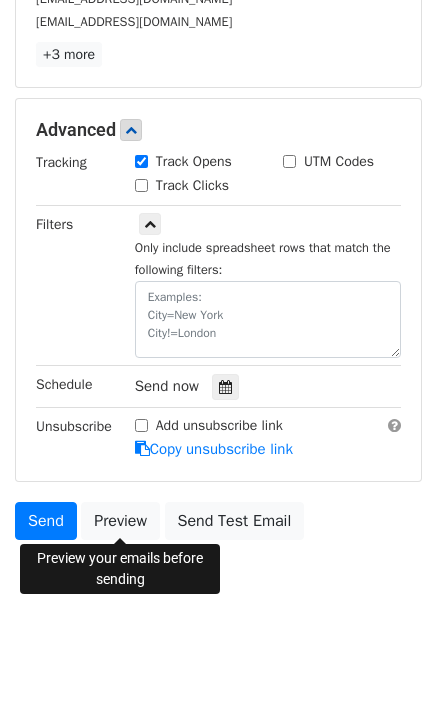 click on "Add unsubscribe link" at bounding box center [141, 425] 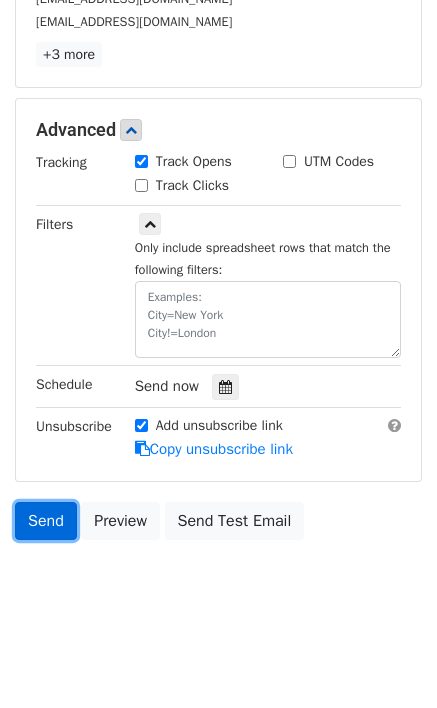 click on "Send" at bounding box center [46, 521] 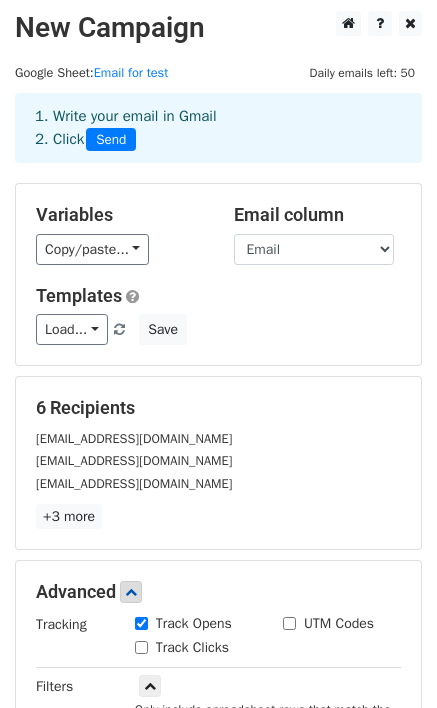 scroll, scrollTop: 0, scrollLeft: 0, axis: both 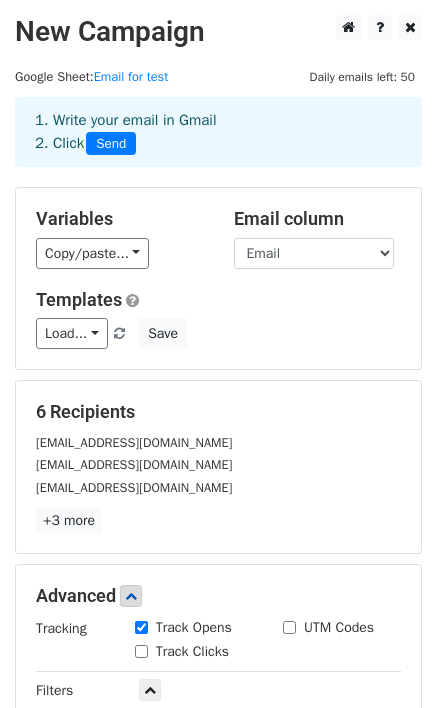 click on "Send" at bounding box center [111, 144] 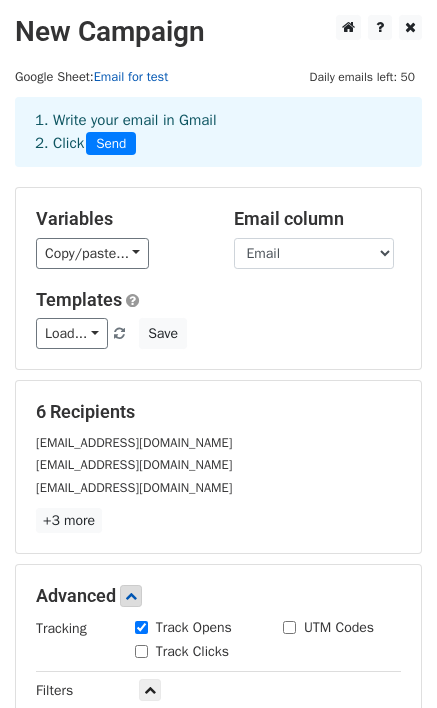 click on "Email for test" at bounding box center (131, 77) 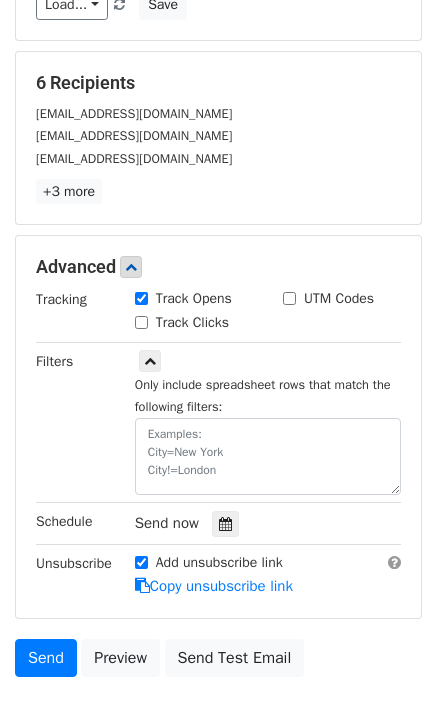 scroll, scrollTop: 466, scrollLeft: 0, axis: vertical 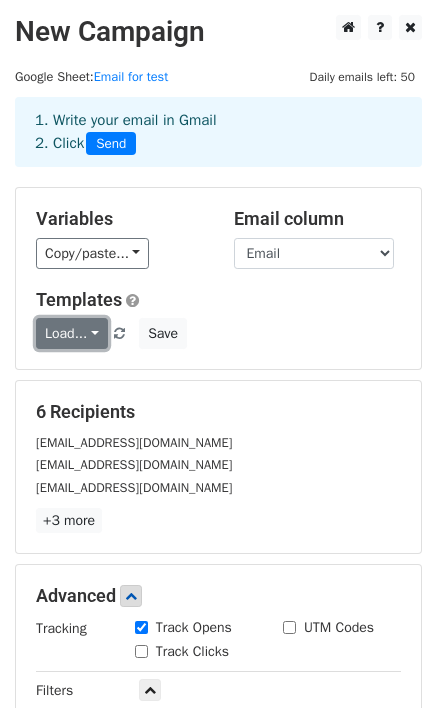 click on "Load..." at bounding box center [72, 333] 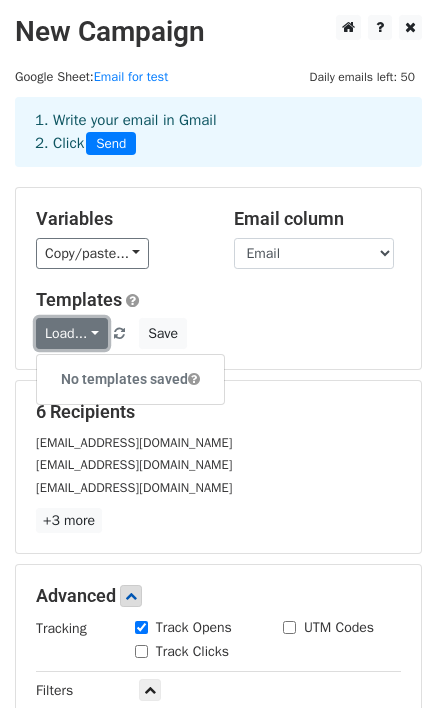 click on "Load..." at bounding box center [72, 333] 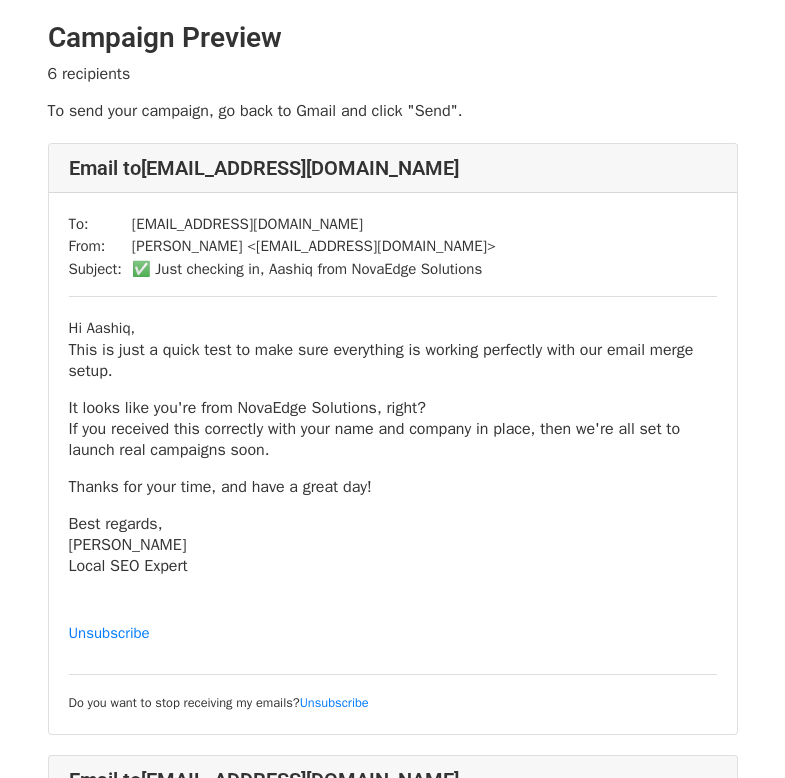 scroll, scrollTop: 0, scrollLeft: 0, axis: both 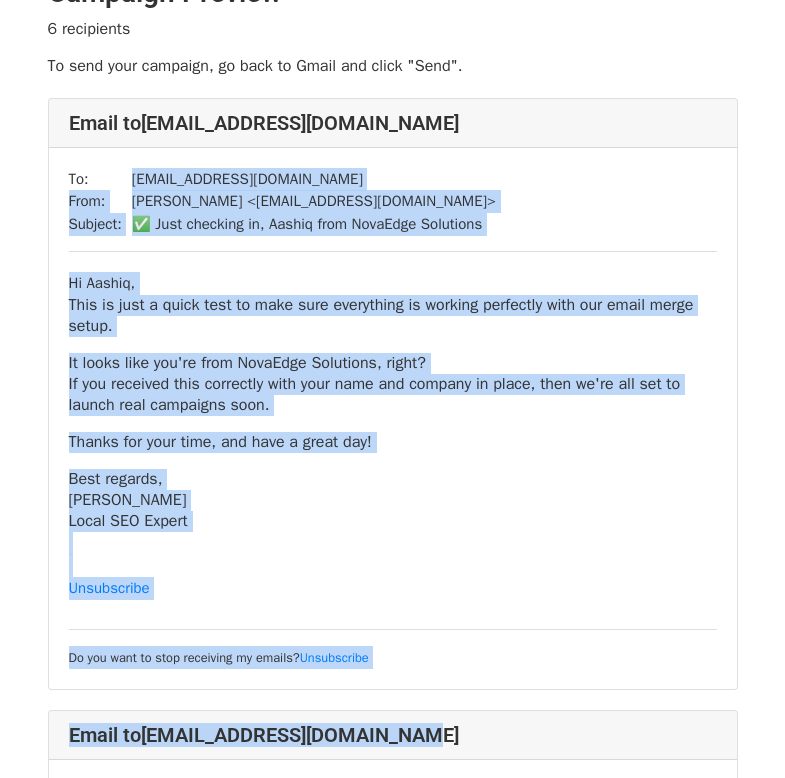 drag, startPoint x: 124, startPoint y: 227, endPoint x: 429, endPoint y: 750, distance: 605.437 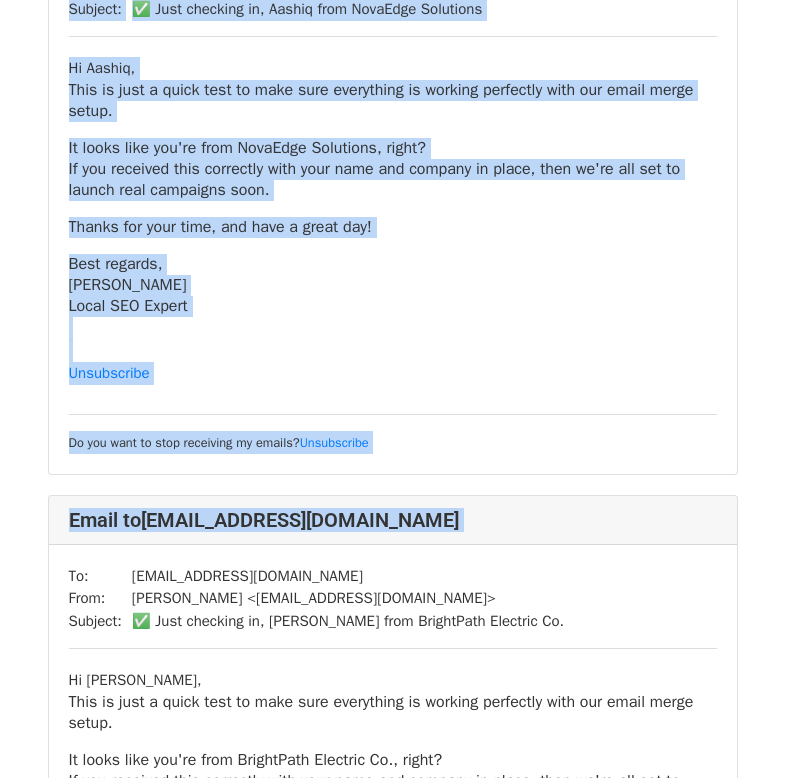 scroll, scrollTop: 364, scrollLeft: 0, axis: vertical 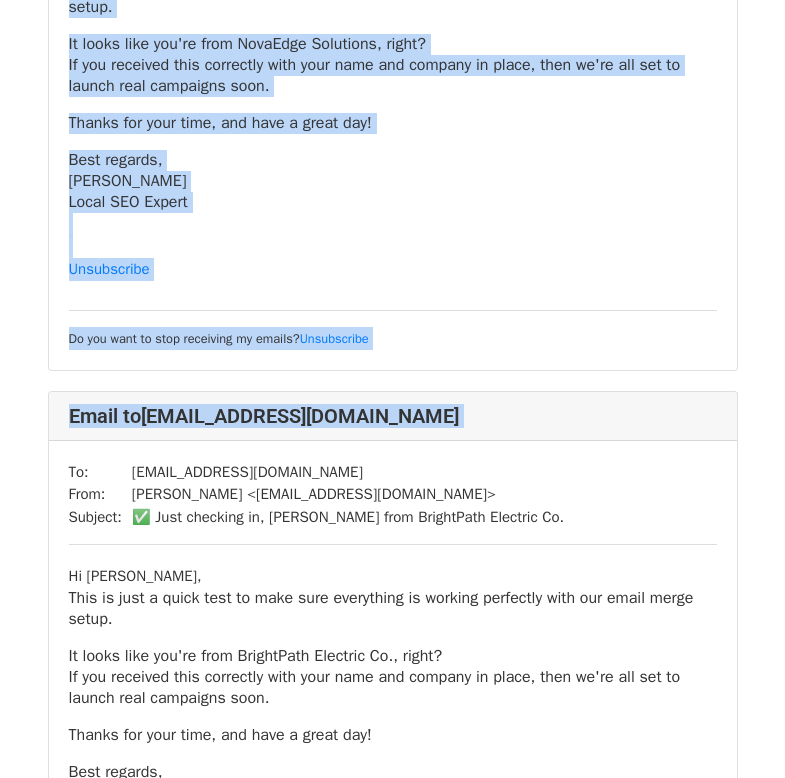 click on "Hi Aashiq,
This is just a quick test to make sure everything is working perfectly with our email merge setup.
It looks like you're from NovaEdge Solutions, right?
If you received this correctly with your name and company in place, then we're all set to launch real campaigns soon.
Thanks for your time, and have a great day!
Best regards,
Saiful Islam Local SEO Expert Unsubscribe
Do you want to stop receiving my emails?
Unsubscribe" at bounding box center [393, 151] 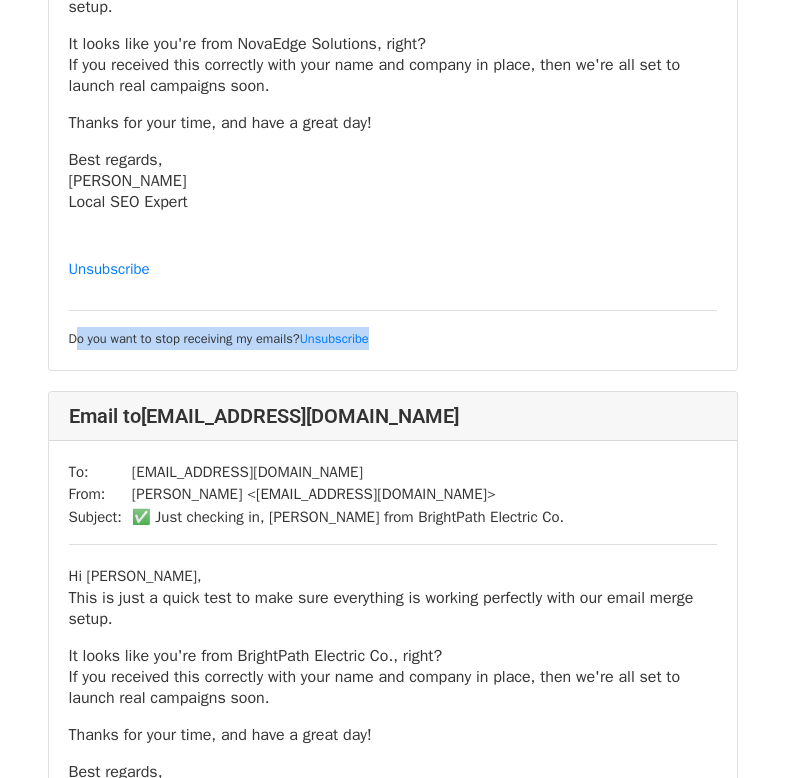 drag, startPoint x: 52, startPoint y: 332, endPoint x: 412, endPoint y: 354, distance: 360.6716 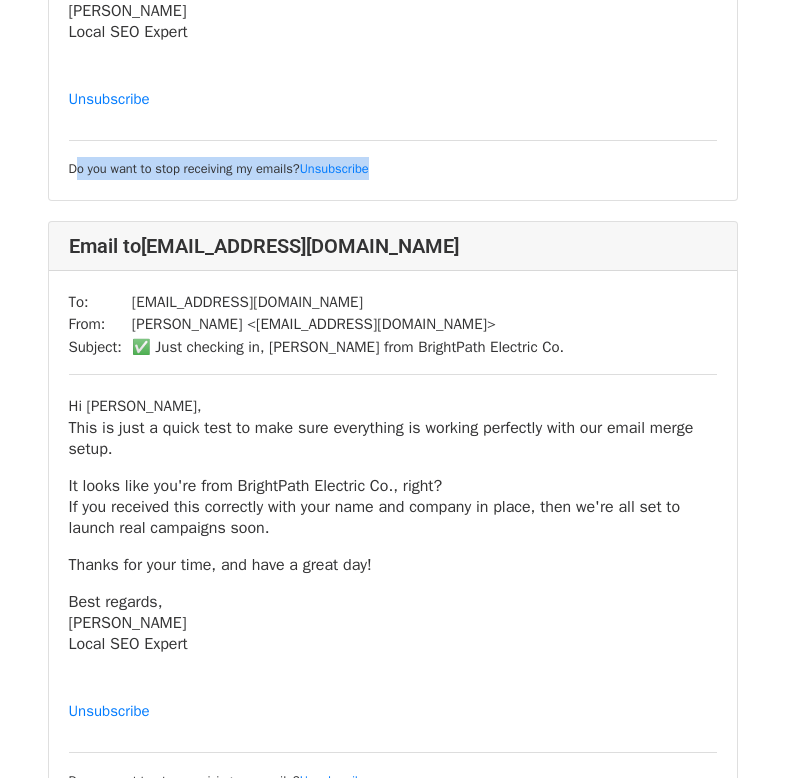 scroll, scrollTop: 333, scrollLeft: 0, axis: vertical 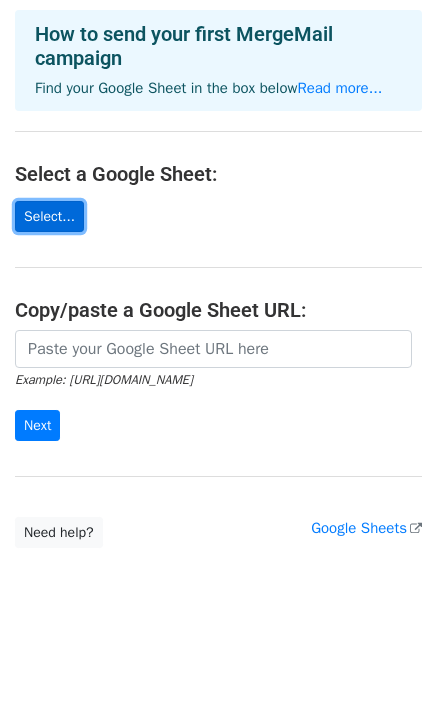 click on "Select..." at bounding box center [49, 216] 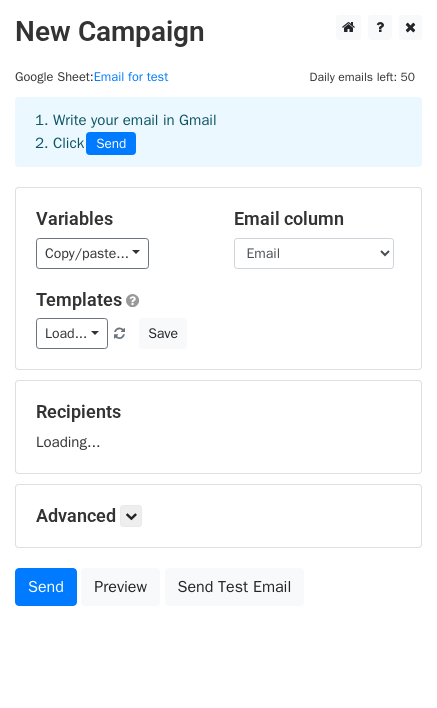 scroll, scrollTop: 0, scrollLeft: 0, axis: both 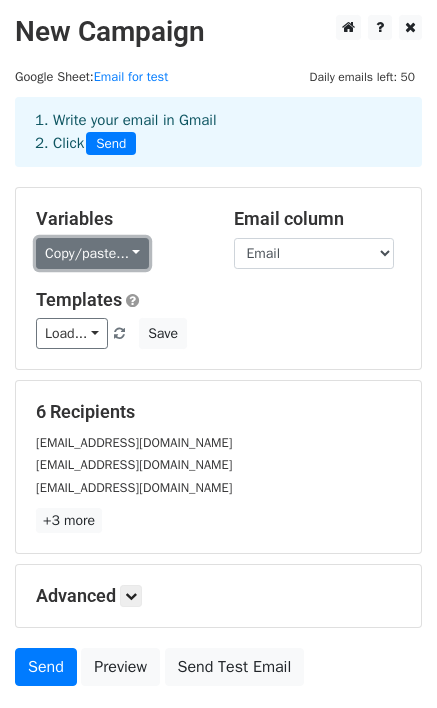 click on "Copy/paste..." at bounding box center [92, 253] 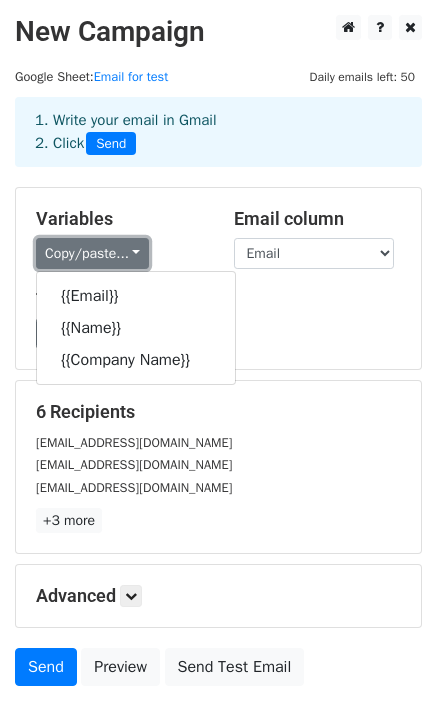 click on "Copy/paste..." at bounding box center (92, 253) 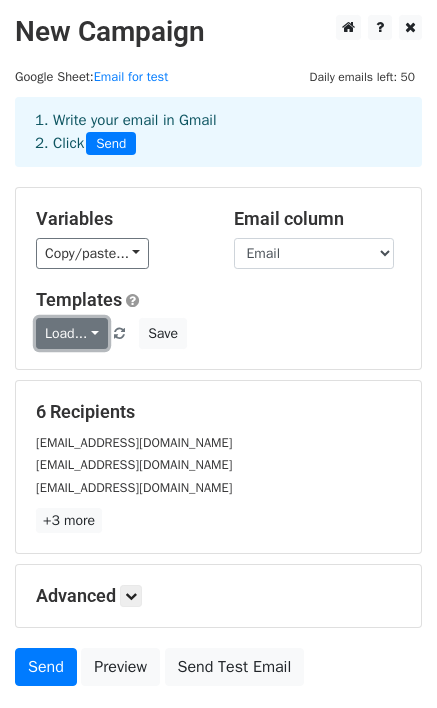 click on "Load..." at bounding box center [72, 333] 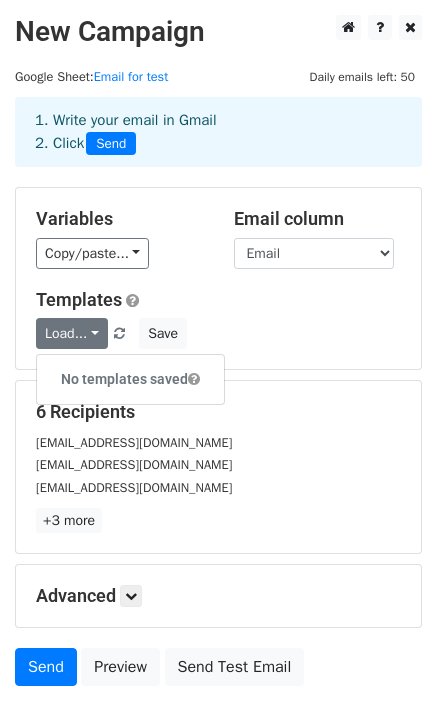 click on "No templates saved" at bounding box center (130, 379) 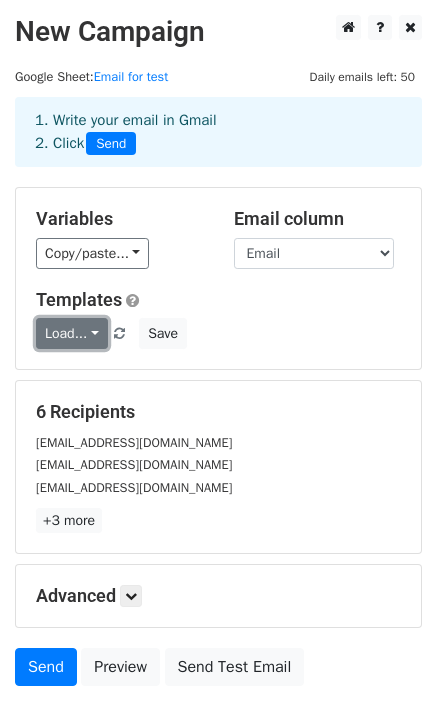 click on "Load..." at bounding box center (72, 333) 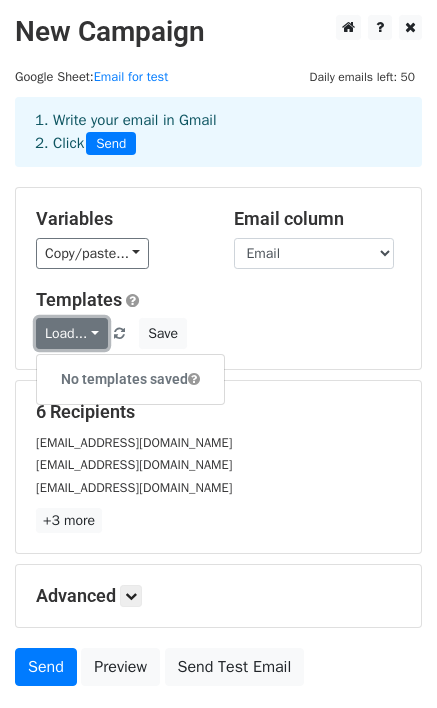 click on "Load..." at bounding box center [72, 333] 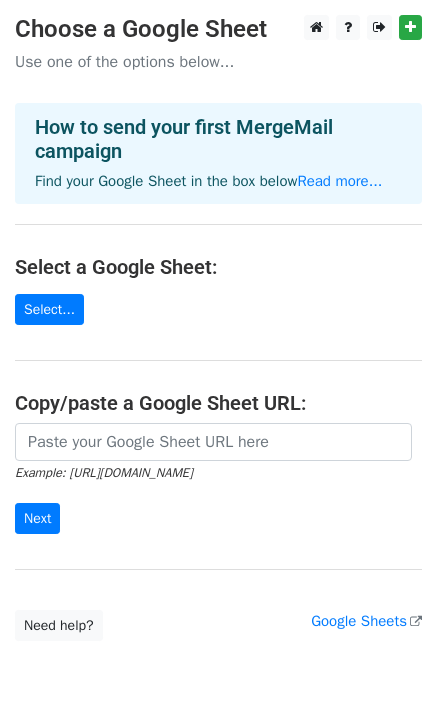 scroll, scrollTop: 0, scrollLeft: 0, axis: both 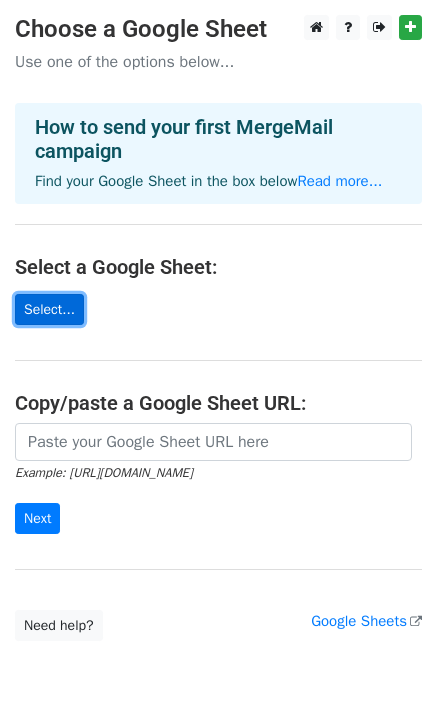 click on "Select..." at bounding box center [49, 309] 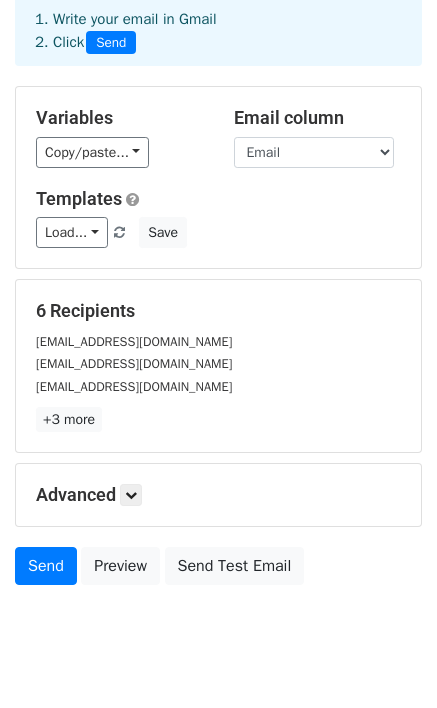 scroll, scrollTop: 148, scrollLeft: 0, axis: vertical 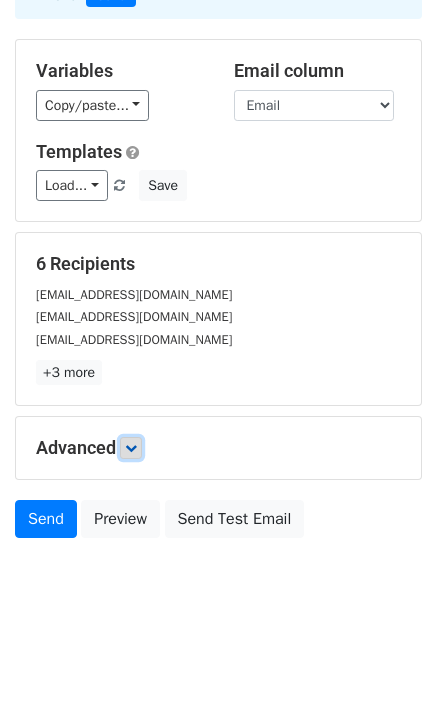 click at bounding box center (131, 448) 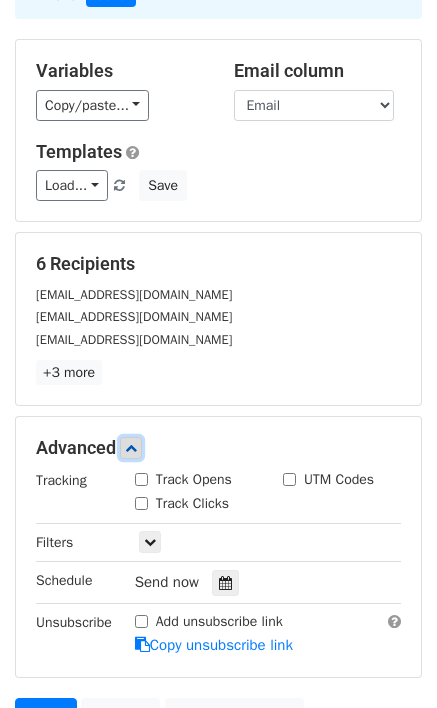 scroll, scrollTop: 344, scrollLeft: 0, axis: vertical 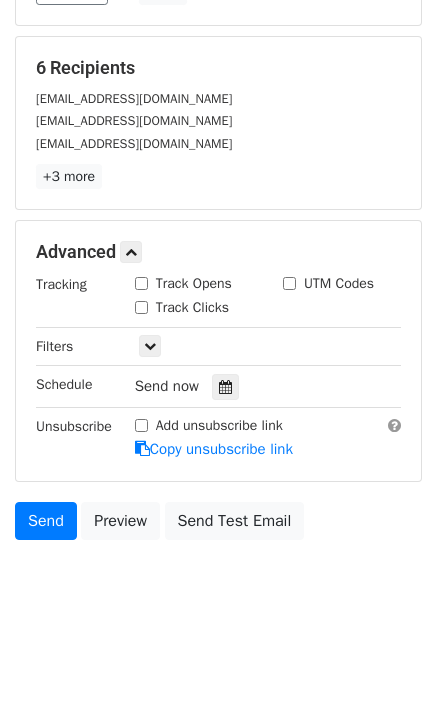 click on "Track Opens" at bounding box center [141, 283] 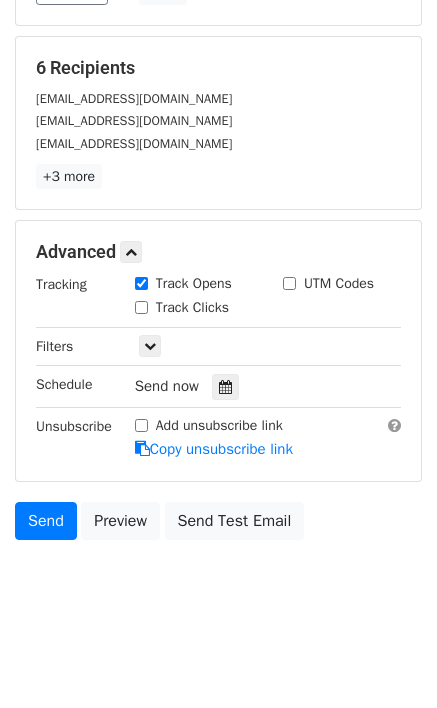 click on "Add unsubscribe link" at bounding box center [141, 425] 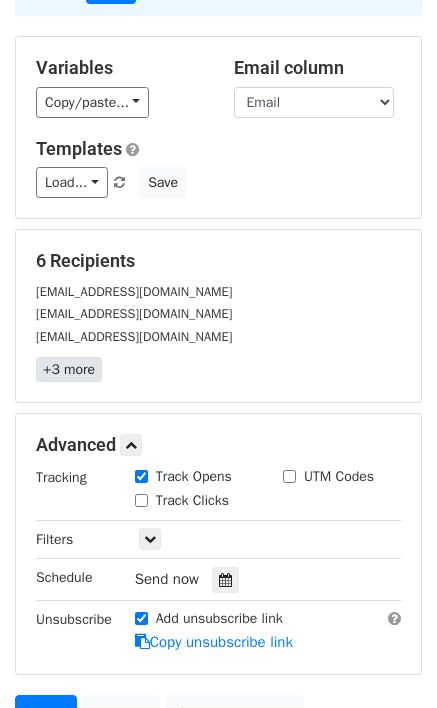 scroll, scrollTop: 0, scrollLeft: 0, axis: both 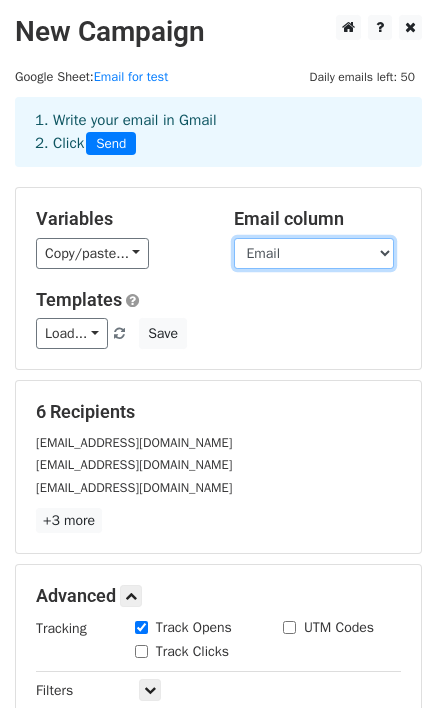 click on "Email
Name
Company Name" at bounding box center (314, 253) 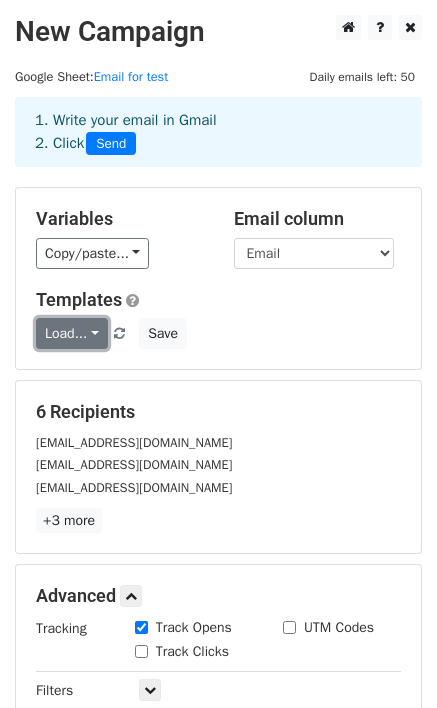 click on "Load..." at bounding box center (72, 333) 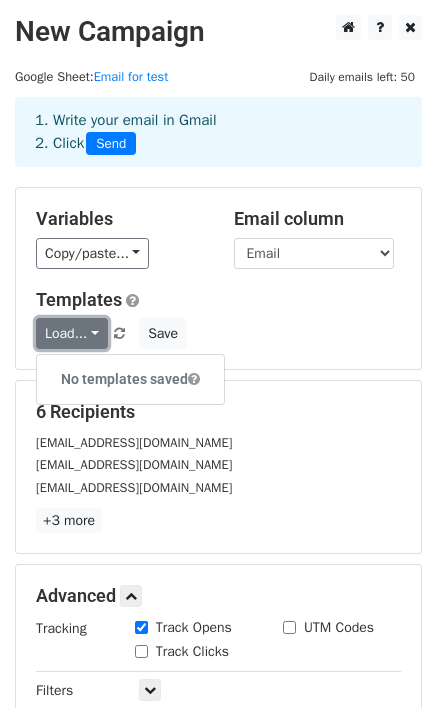 click on "Load..." at bounding box center (72, 333) 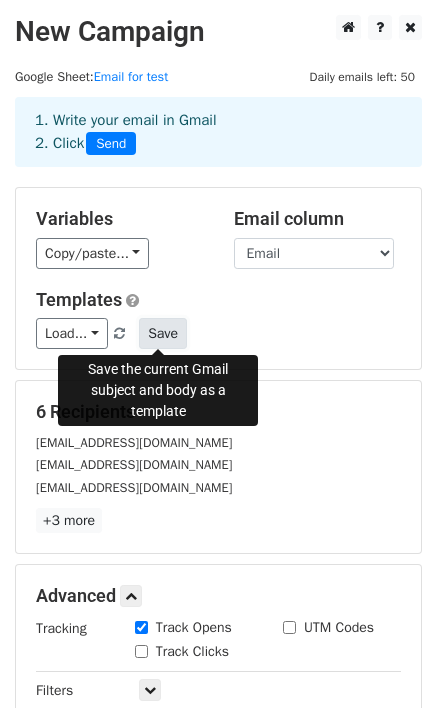 click on "Save" at bounding box center [163, 333] 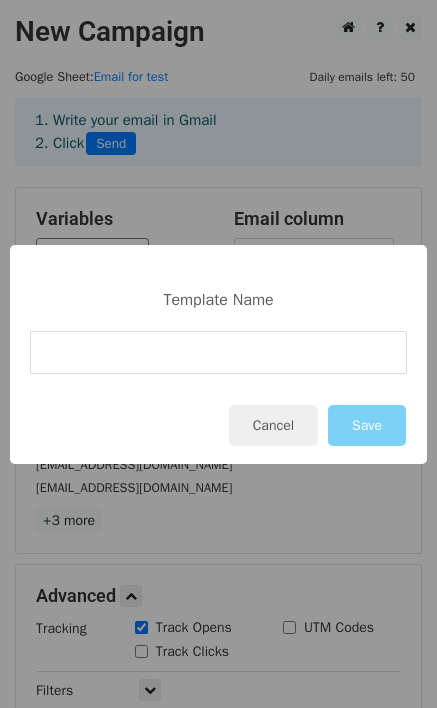 click at bounding box center [218, 352] 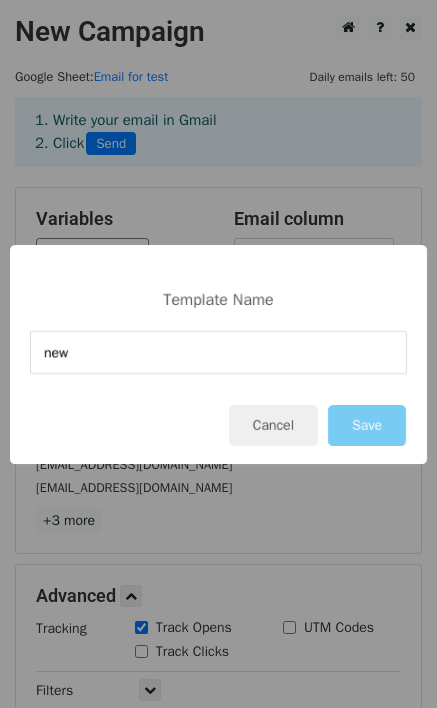 type on "new" 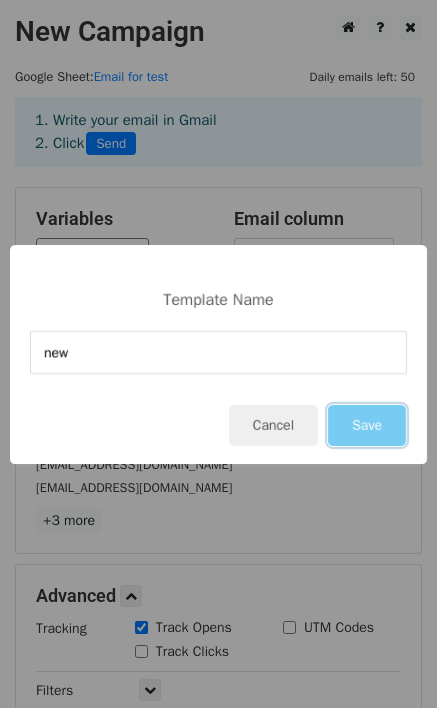 click on "Save" at bounding box center [367, 425] 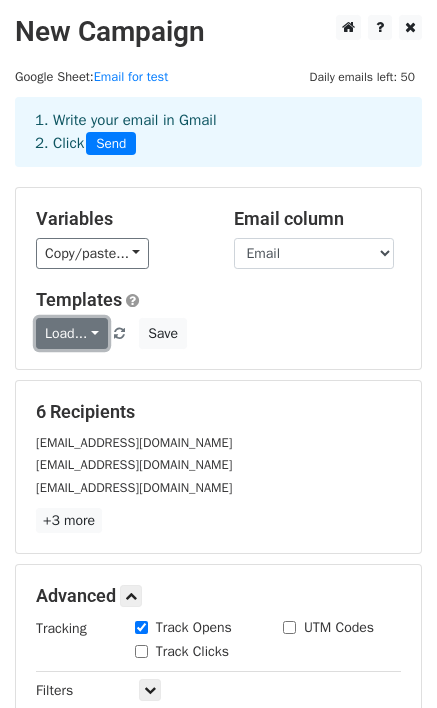 click on "Load..." at bounding box center (72, 333) 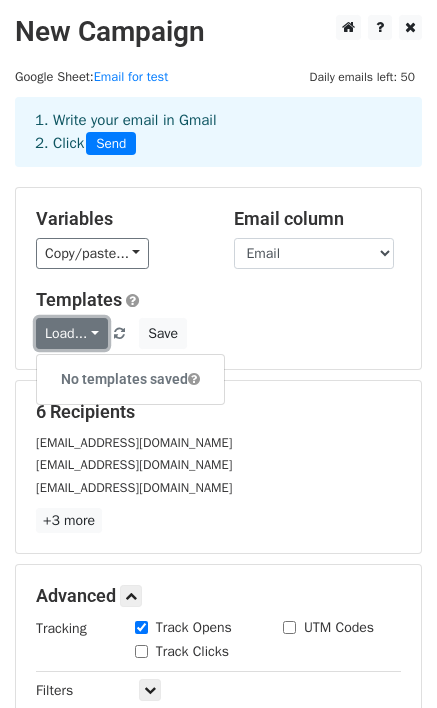click on "Load..." at bounding box center (72, 333) 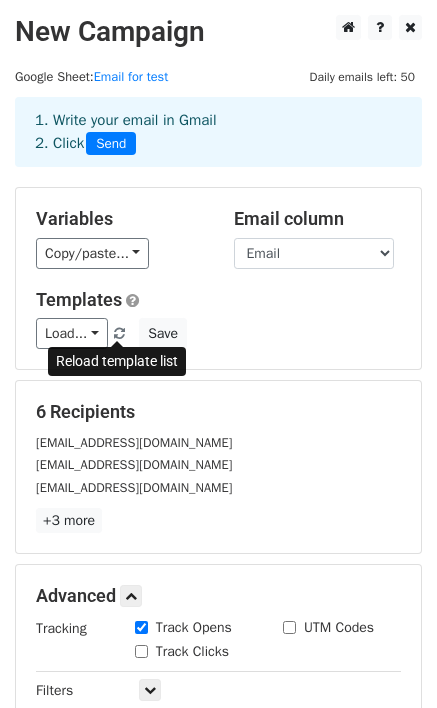 click at bounding box center [119, 334] 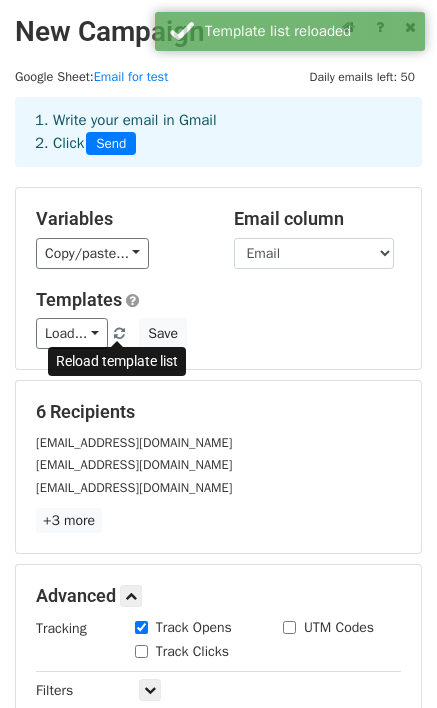 click at bounding box center [119, 334] 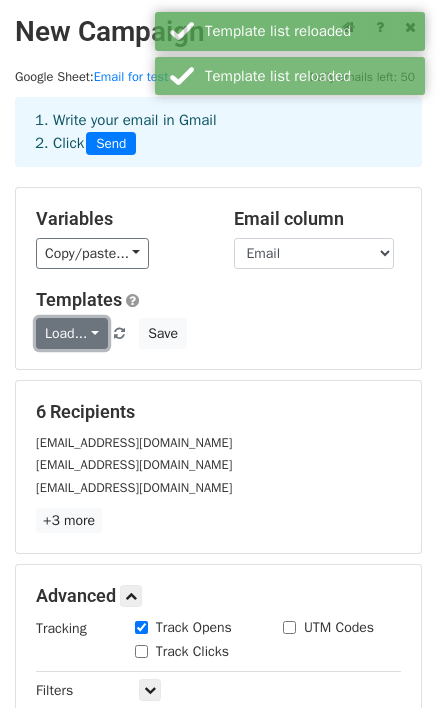 click on "Load..." at bounding box center (72, 333) 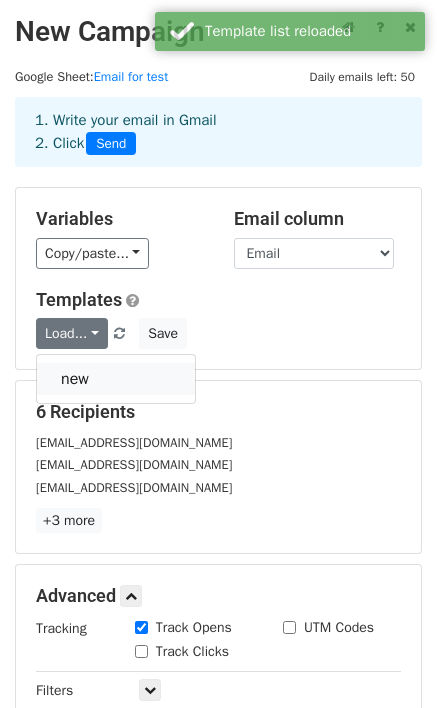 click on "new" at bounding box center (116, 379) 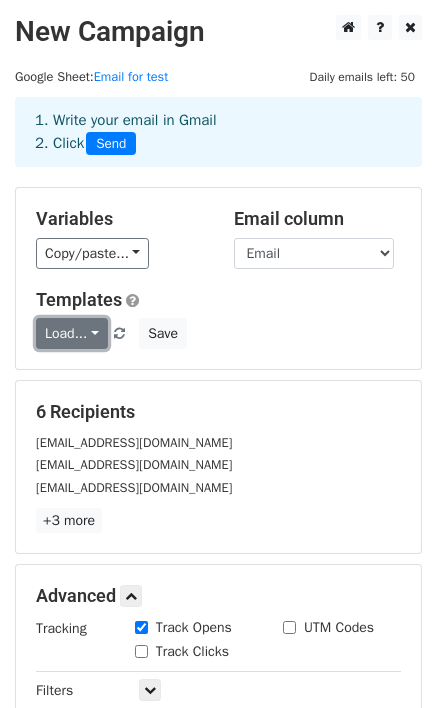 click on "Load..." at bounding box center [72, 333] 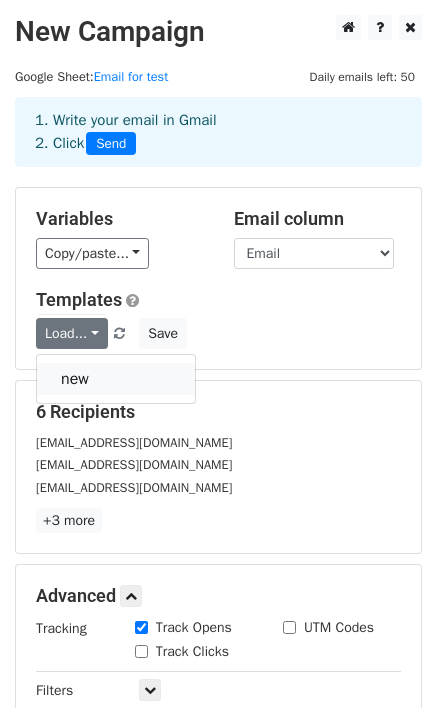 click on "new" at bounding box center (116, 379) 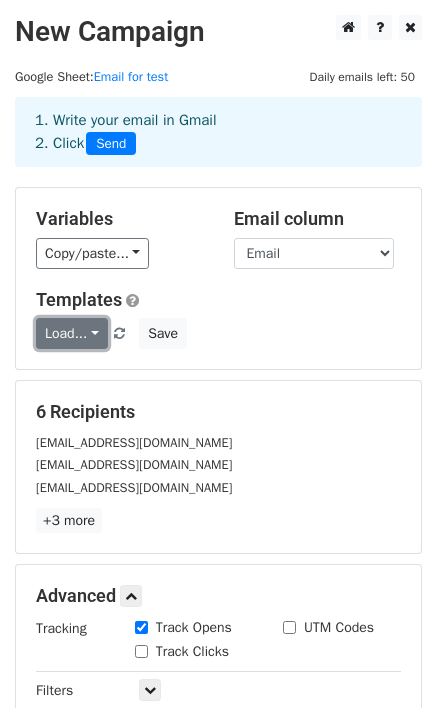 click on "Load..." at bounding box center (72, 333) 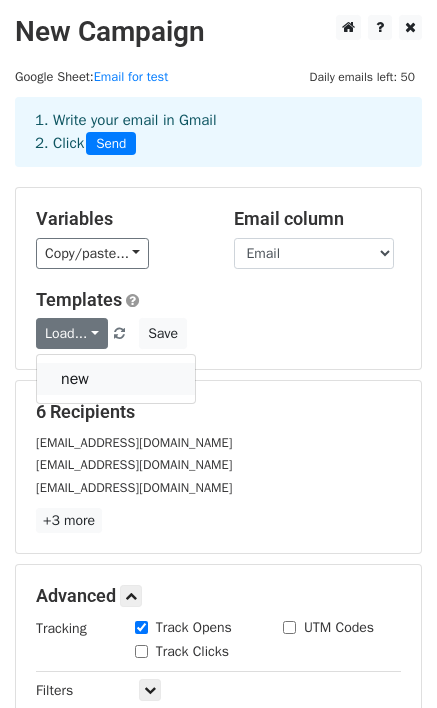 click on "new" at bounding box center [116, 379] 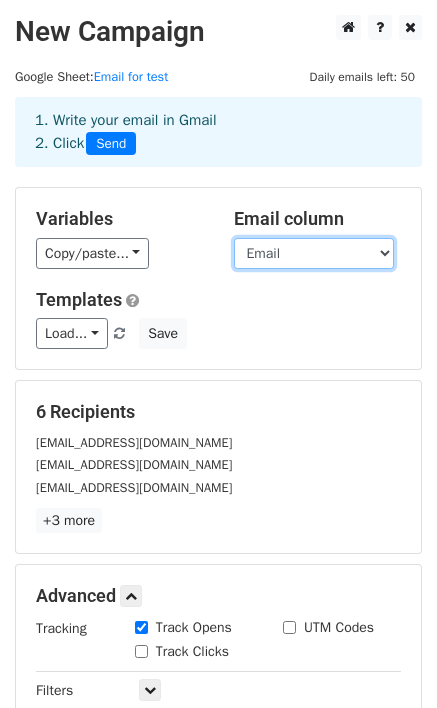 click on "Email
Name
Company Name" at bounding box center (314, 253) 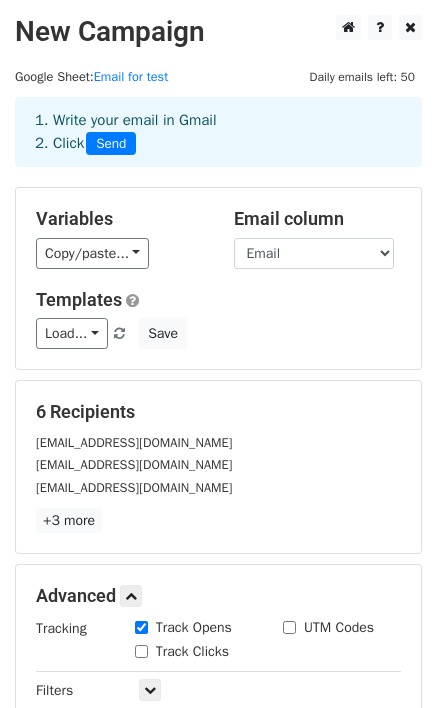 click on "Send" at bounding box center (111, 144) 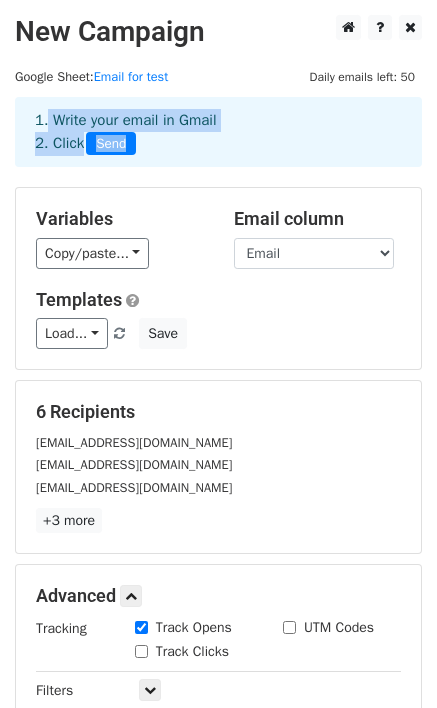 drag, startPoint x: 41, startPoint y: 129, endPoint x: 246, endPoint y: 157, distance: 206.90337 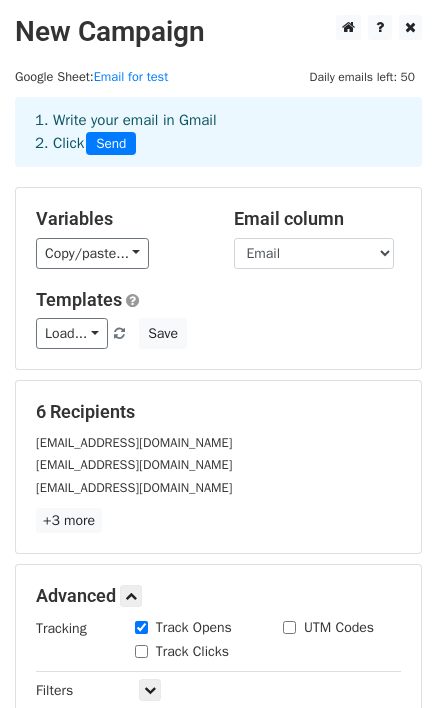 click on "1. Write your email in Gmail
2. Click
Send" at bounding box center (218, 132) 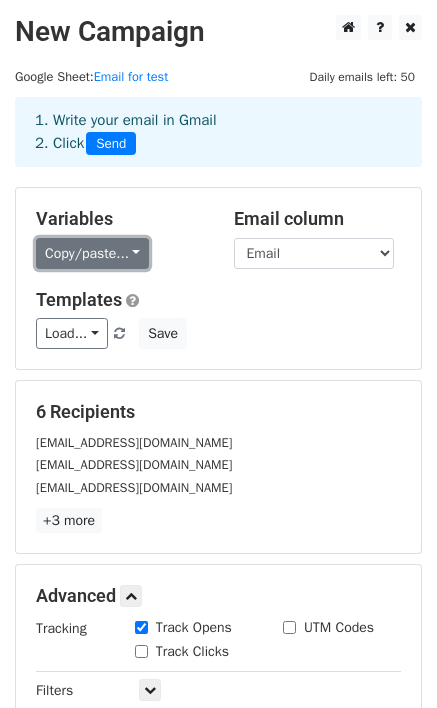 click on "Copy/paste..." at bounding box center (92, 253) 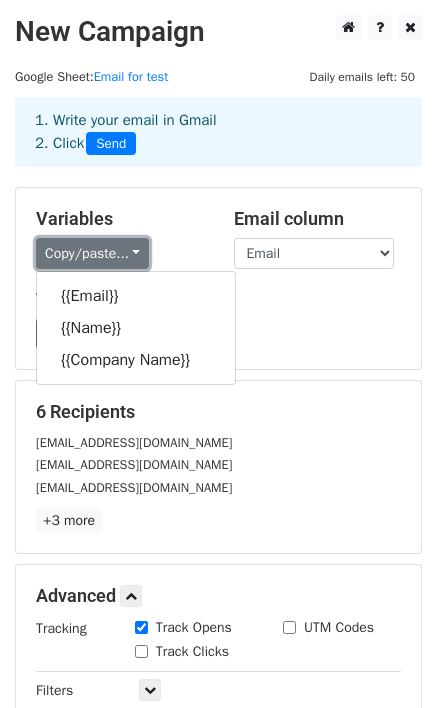 click on "Copy/paste..." at bounding box center (92, 253) 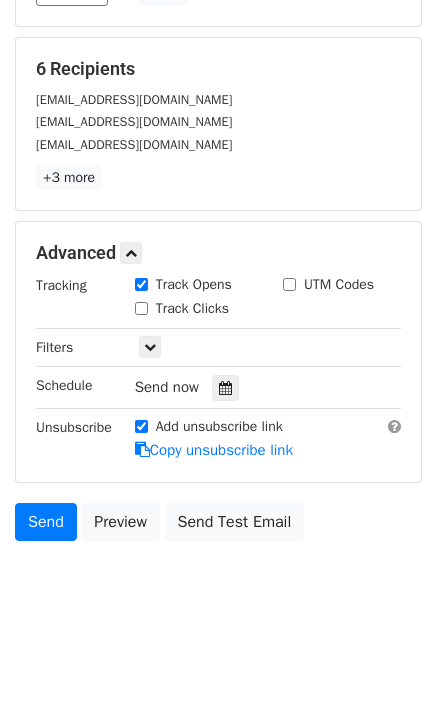 scroll, scrollTop: 344, scrollLeft: 0, axis: vertical 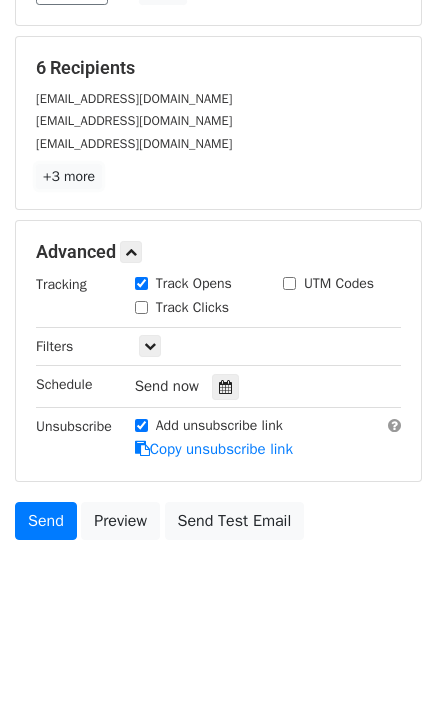 click on "+3 more" at bounding box center [69, 176] 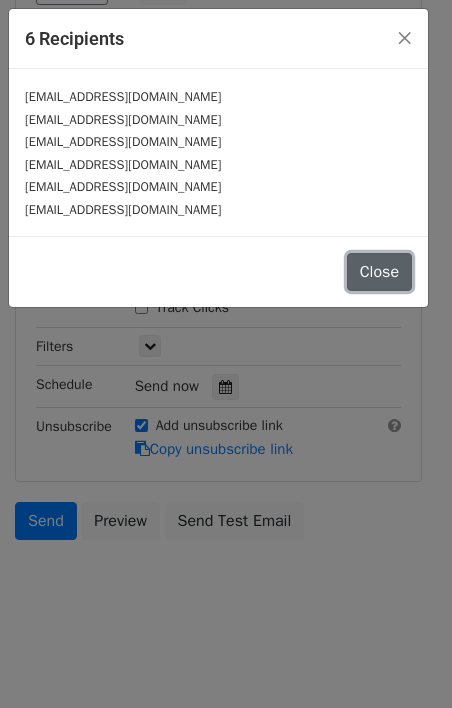 click on "Close" at bounding box center [379, 272] 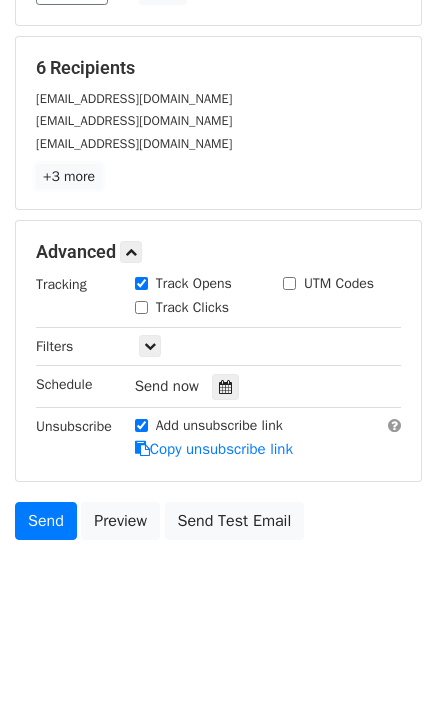 scroll, scrollTop: 11, scrollLeft: 0, axis: vertical 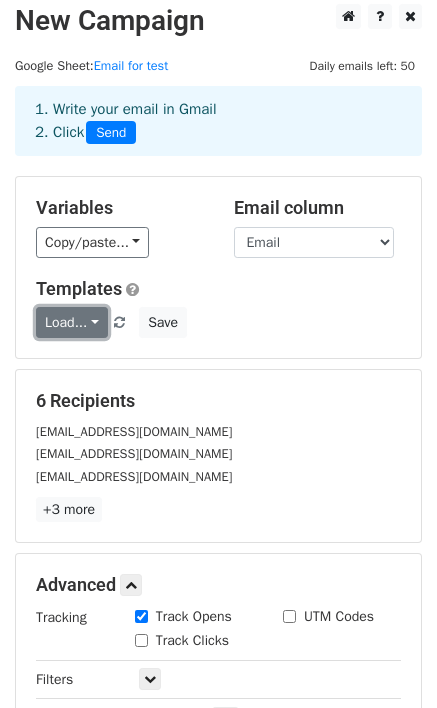 click on "Load..." at bounding box center (72, 322) 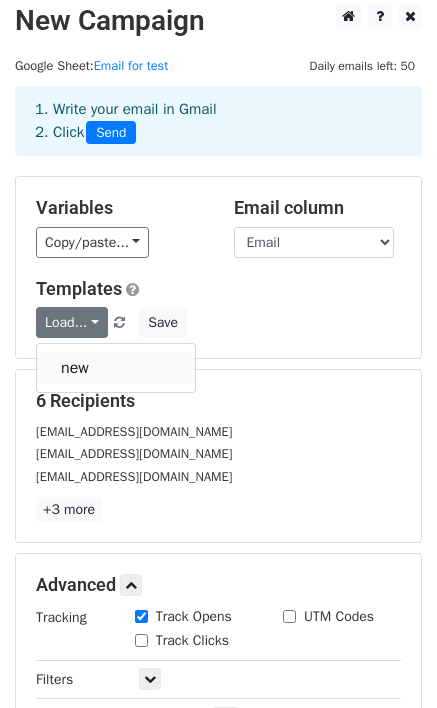 click on "new" at bounding box center (116, 368) 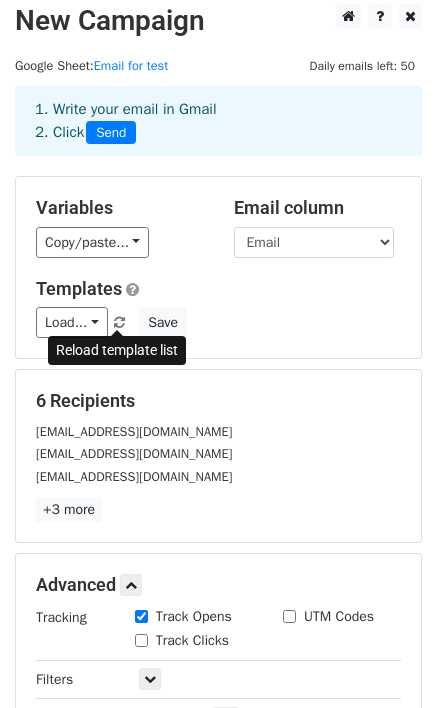 click at bounding box center [119, 323] 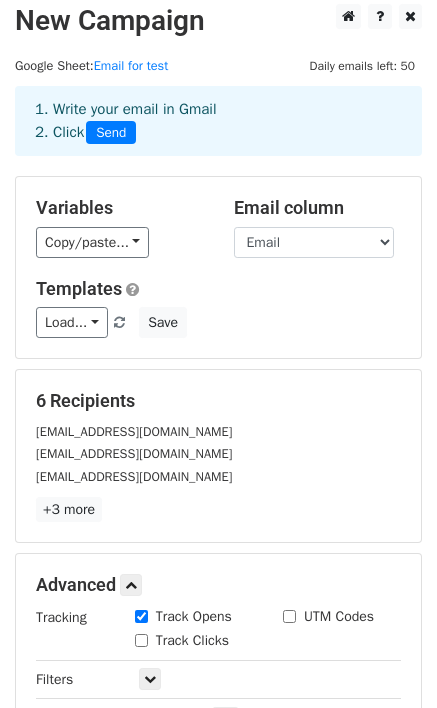 click at bounding box center [119, 323] 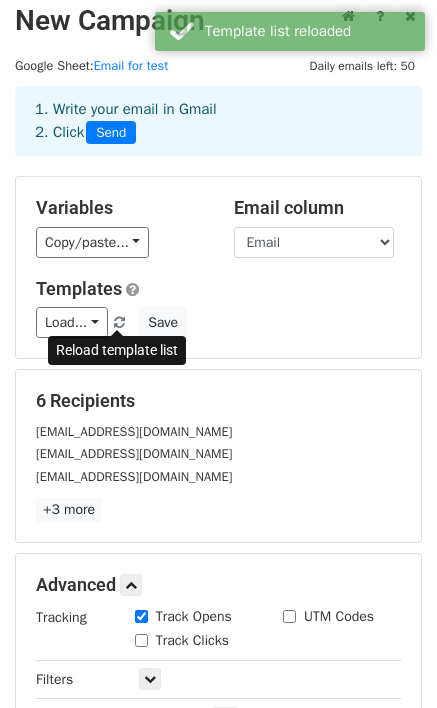 click at bounding box center [119, 323] 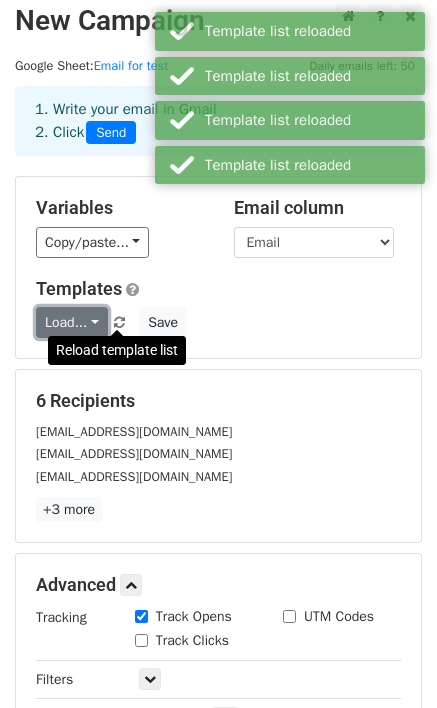 click on "Load..." at bounding box center (72, 322) 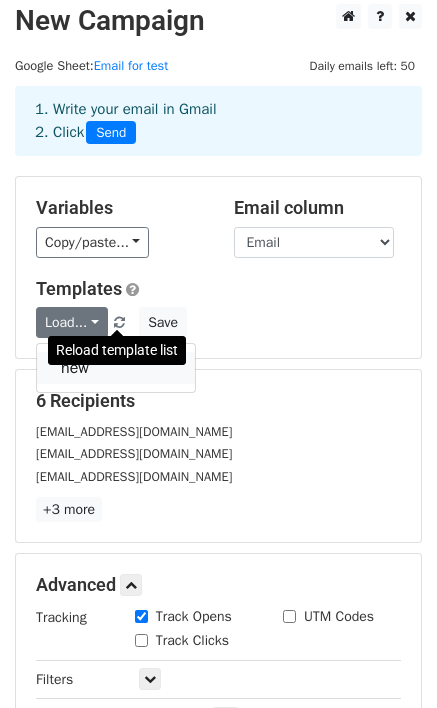 click on "new" at bounding box center [116, 368] 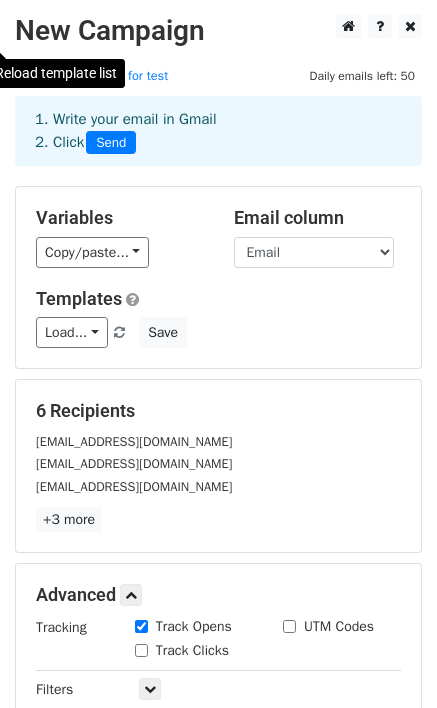 scroll, scrollTop: 0, scrollLeft: 0, axis: both 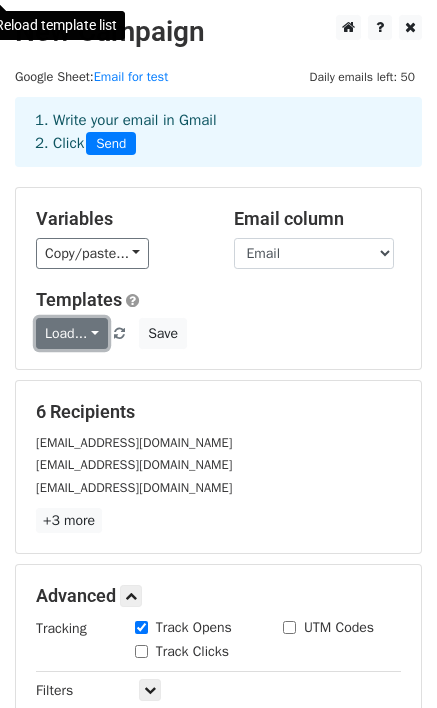 click on "Load..." at bounding box center (72, 333) 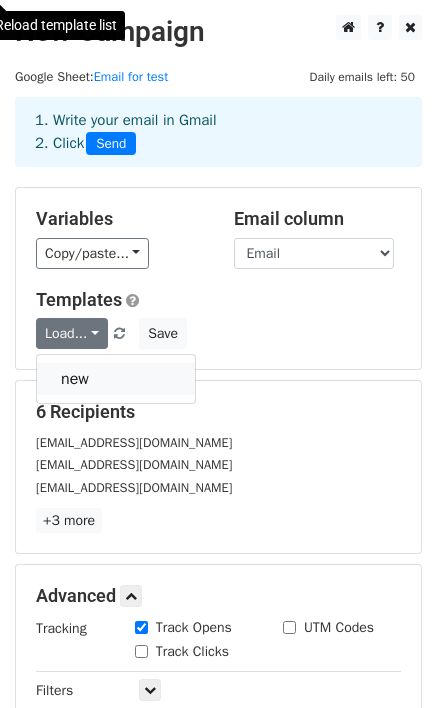 click on "new" at bounding box center [116, 379] 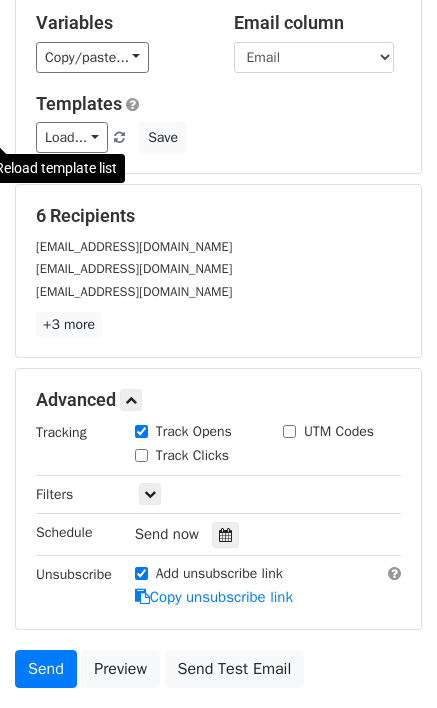 scroll, scrollTop: 344, scrollLeft: 0, axis: vertical 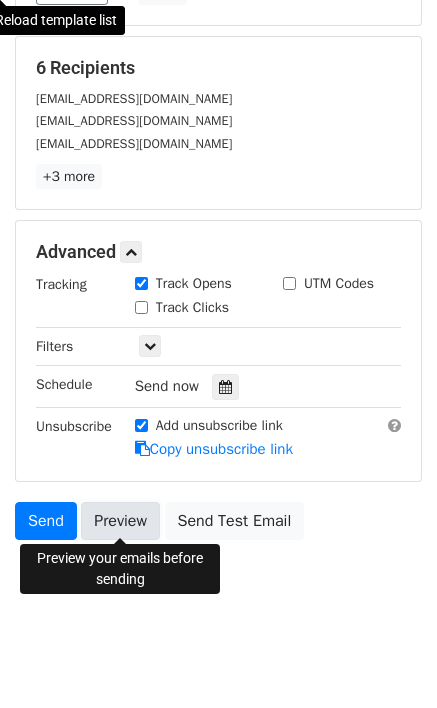 click on "Preview" at bounding box center [120, 521] 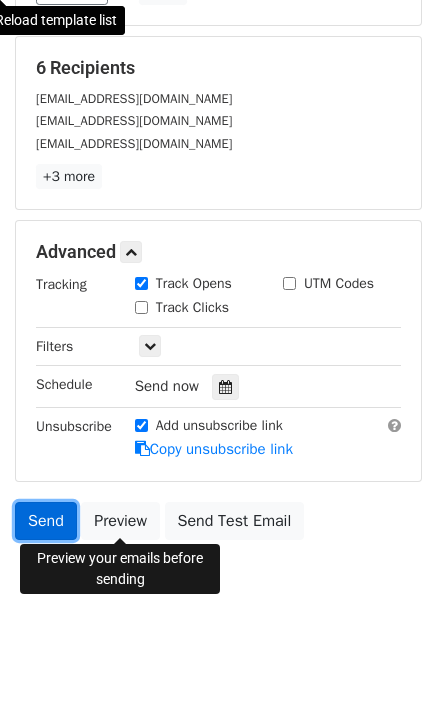 click on "Send" at bounding box center (46, 521) 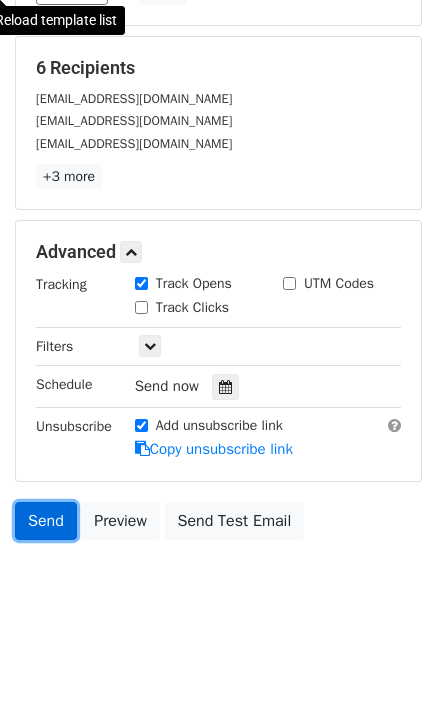 click on "Send" at bounding box center (46, 521) 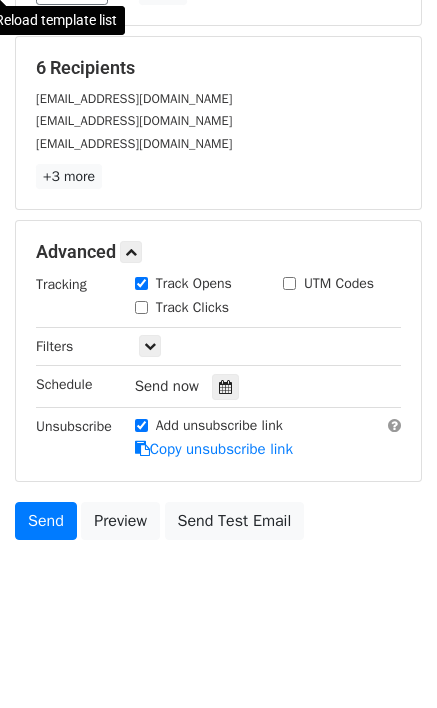 drag, startPoint x: 43, startPoint y: 513, endPoint x: 61, endPoint y: 604, distance: 92.76314 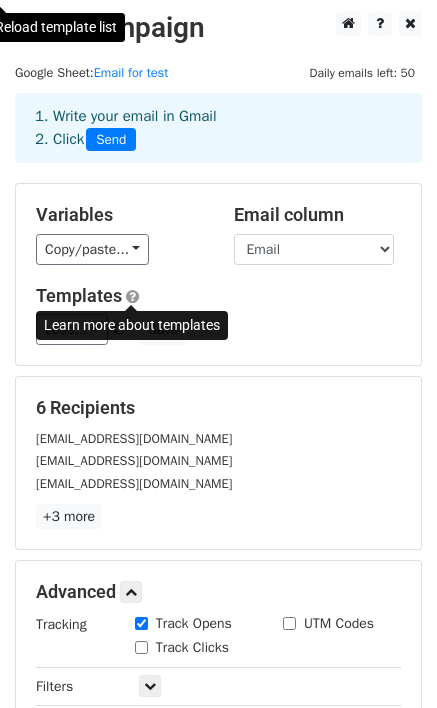 scroll, scrollTop: 0, scrollLeft: 0, axis: both 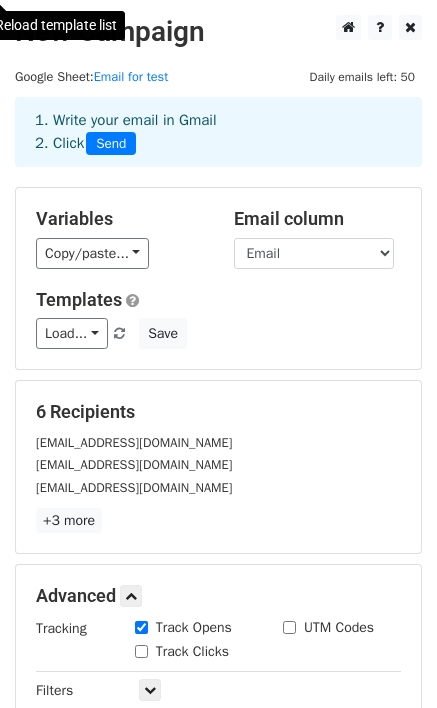 click on "New Campaign" at bounding box center (218, 32) 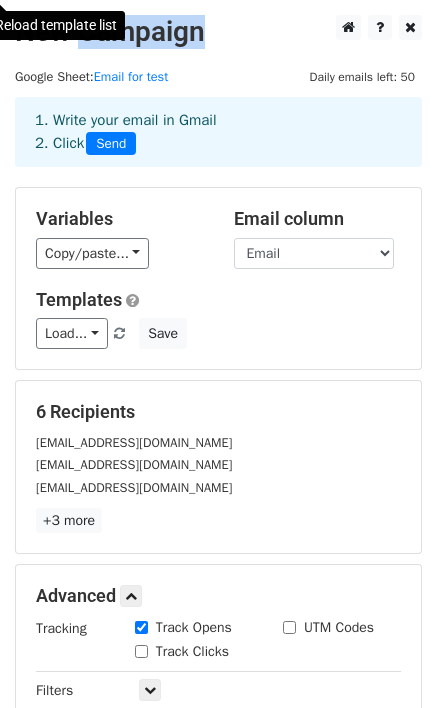 click on "New Campaign
Daily emails left: 50
Google Sheet:
Email for test
1. Write your email in Gmail
2. Click
Send
Variables
Copy/paste...
{{Email}}
{{Name}}
{{Company Name}}
Email column
Email
Name
Company Name
Templates
Load...
new
Save
6 Recipients
saiful42954@gmail.com
mdsaifulislam01877954773@gmail.com
saifulislam26103@gmail.com
+3 more
6 Recipients
×
saiful42954@gmail.com
mdsaifulislam01877954773@gmail.com
saifulislam26103@gmail.com
saiful345689@gmail.com
saifulislam09573@gmail.com
saiful015374@gmail.com
Close
Advanced
Tracking
Track Opens
UTM Codes
Track Clicks
Filters
Schedule
Send now" at bounding box center [218, 527] 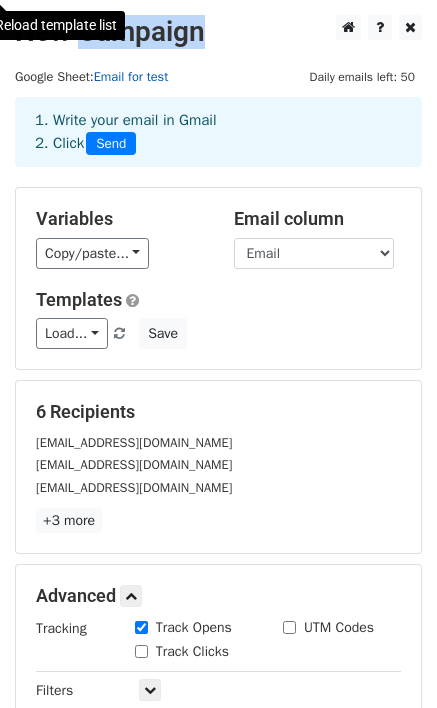 click on "Email for test" at bounding box center (131, 77) 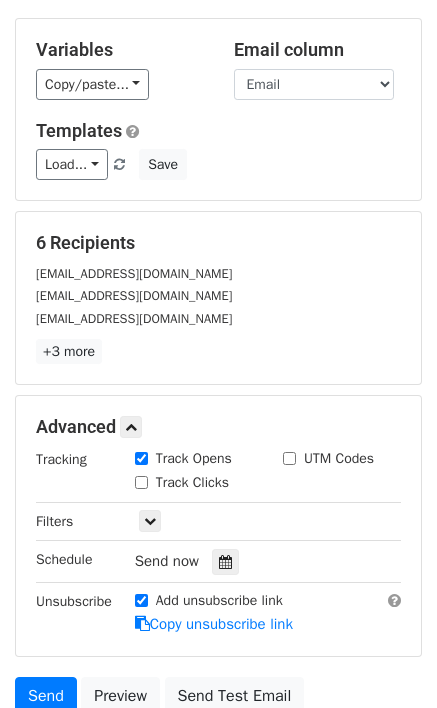 scroll, scrollTop: 0, scrollLeft: 0, axis: both 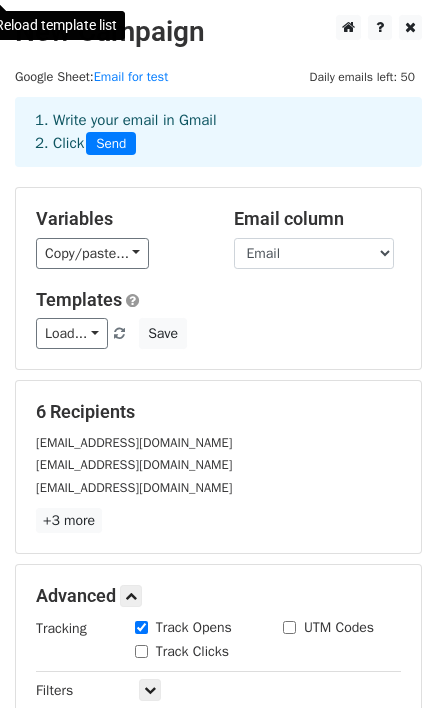 click on "1. Write your email in Gmail
2. Click
Send" at bounding box center (218, 132) 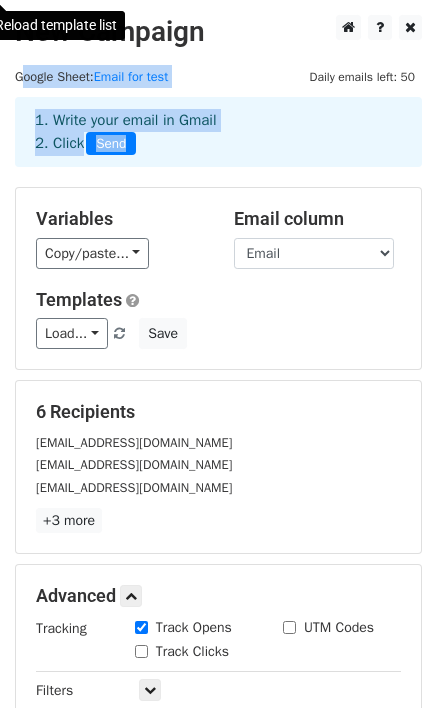 drag, startPoint x: 15, startPoint y: 80, endPoint x: 197, endPoint y: 132, distance: 189.28285 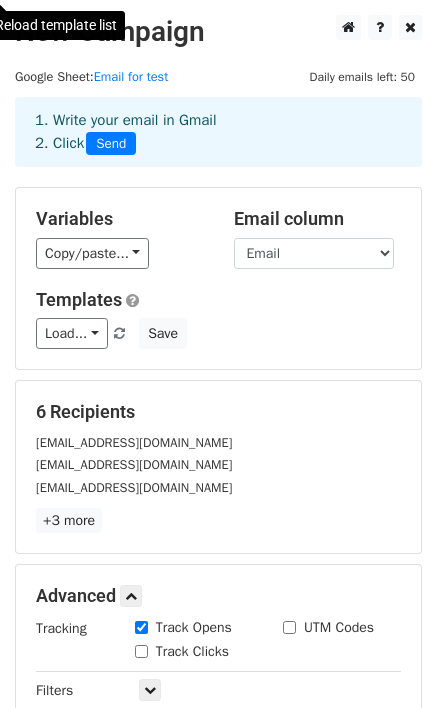 click on "1. Write your email in Gmail
2. Click
Send" at bounding box center [218, 132] 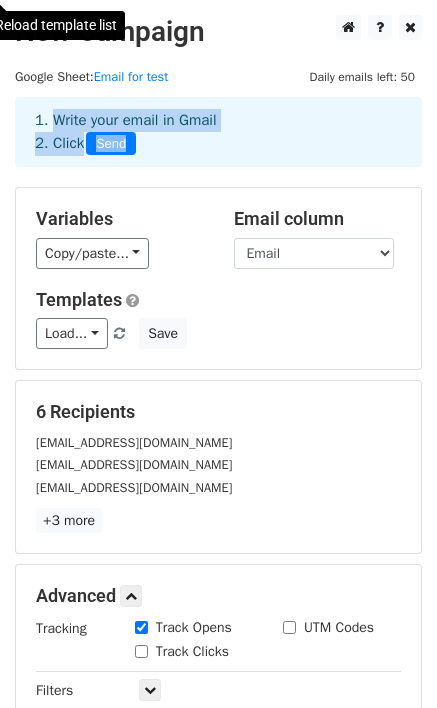 drag, startPoint x: 48, startPoint y: 121, endPoint x: 208, endPoint y: 144, distance: 161.64467 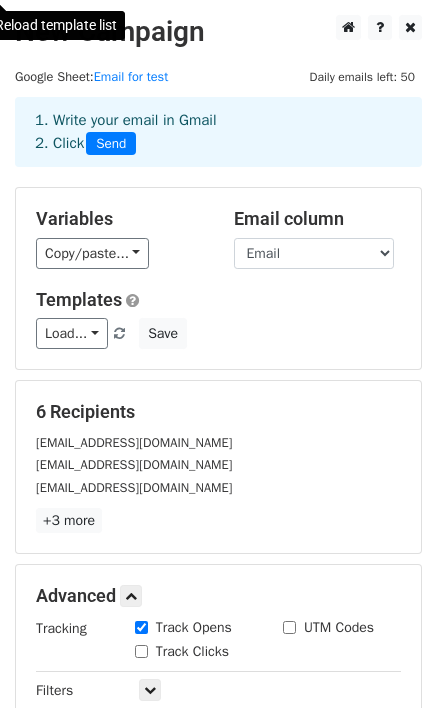 click on "1. Write your email in Gmail
2. Click
Send" at bounding box center [218, 132] 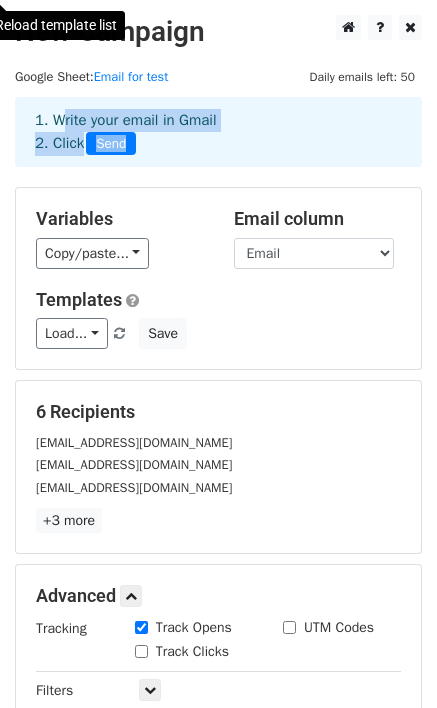 drag, startPoint x: 51, startPoint y: 129, endPoint x: 25, endPoint y: 266, distance: 139.44533 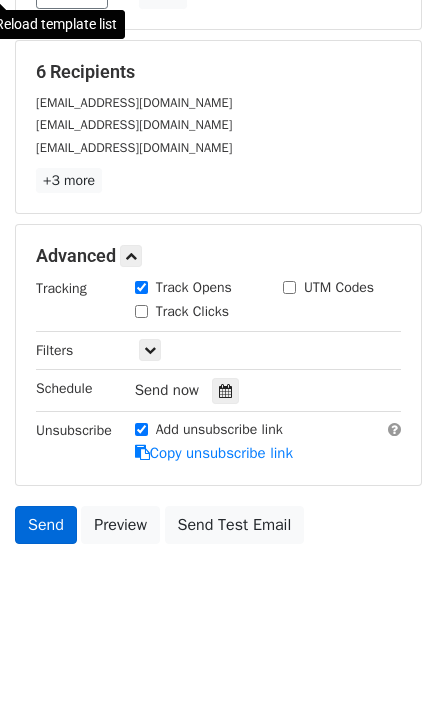 scroll, scrollTop: 344, scrollLeft: 0, axis: vertical 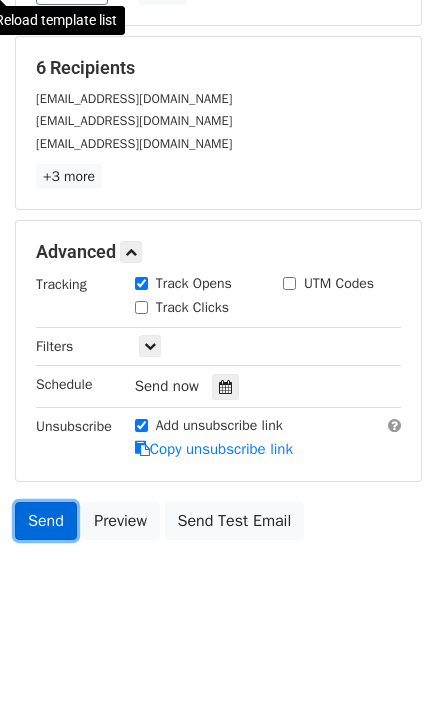click on "Send" at bounding box center (46, 521) 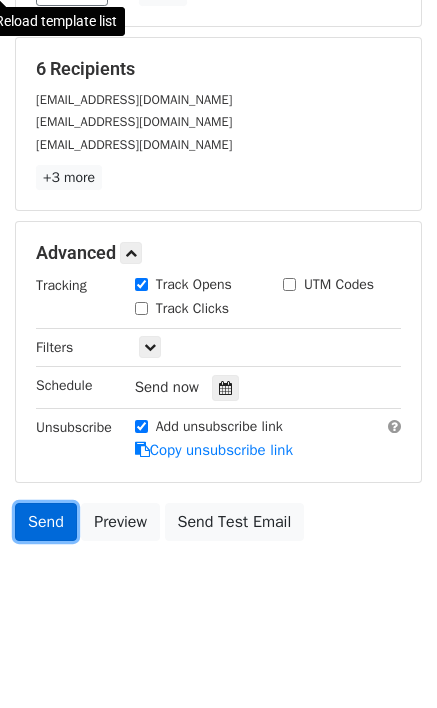 scroll, scrollTop: 344, scrollLeft: 0, axis: vertical 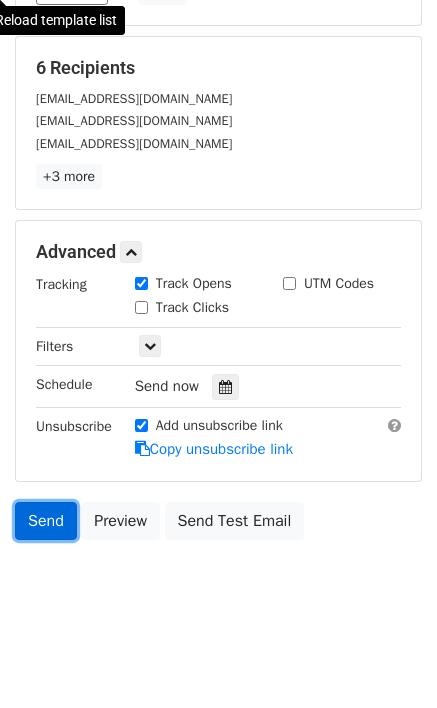click on "Send" at bounding box center [46, 521] 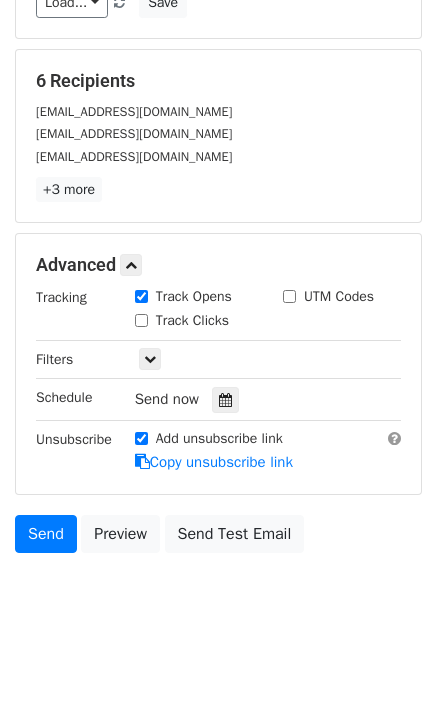 scroll, scrollTop: 344, scrollLeft: 0, axis: vertical 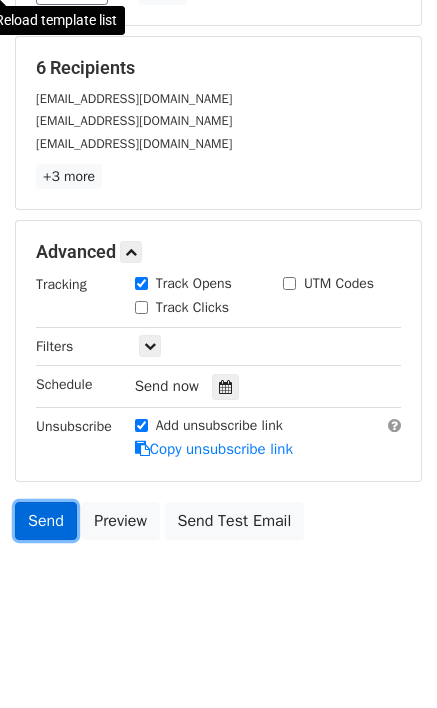 click on "Send" at bounding box center [46, 521] 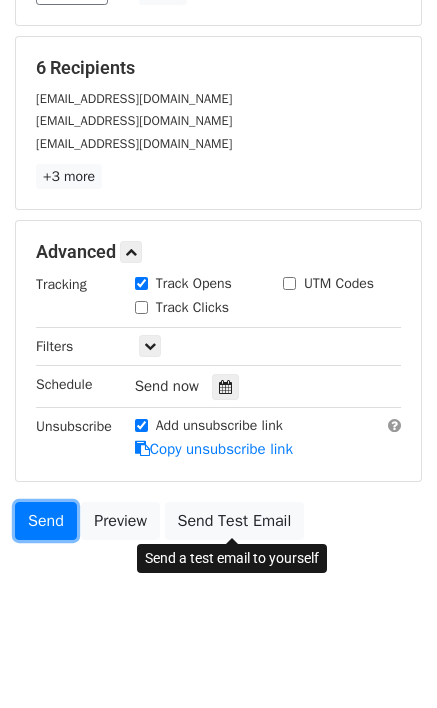scroll, scrollTop: 0, scrollLeft: 0, axis: both 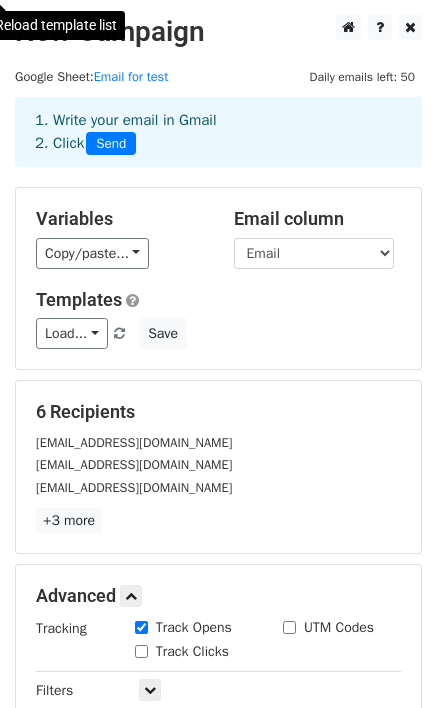 click on "Load...
new
Save" at bounding box center (218, 333) 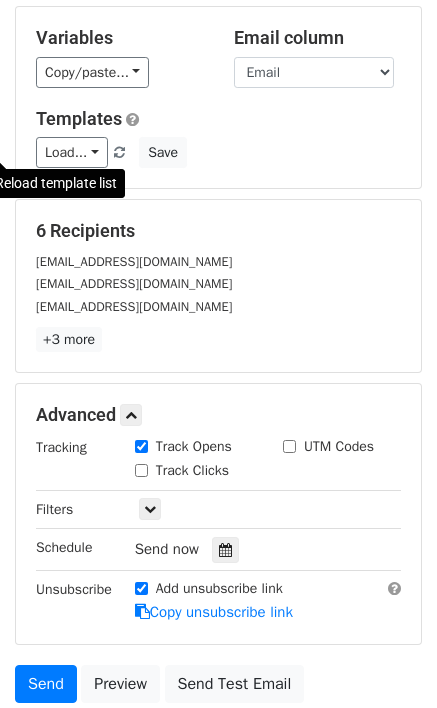scroll, scrollTop: 0, scrollLeft: 0, axis: both 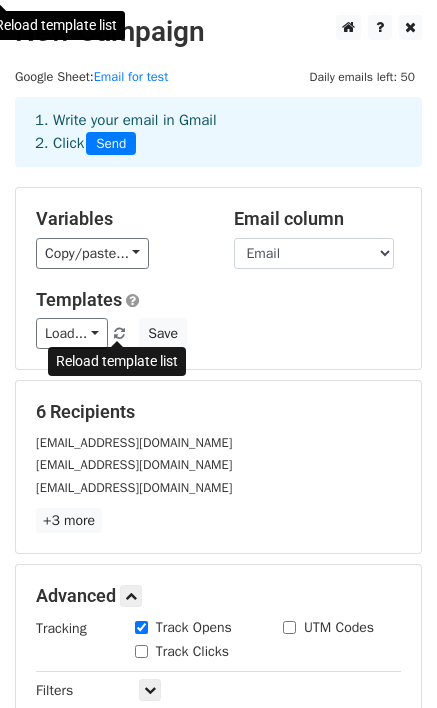 click at bounding box center [120, 334] 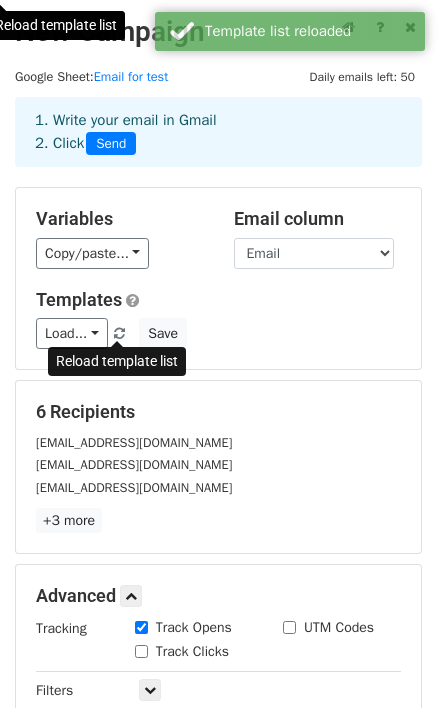 click at bounding box center [120, 334] 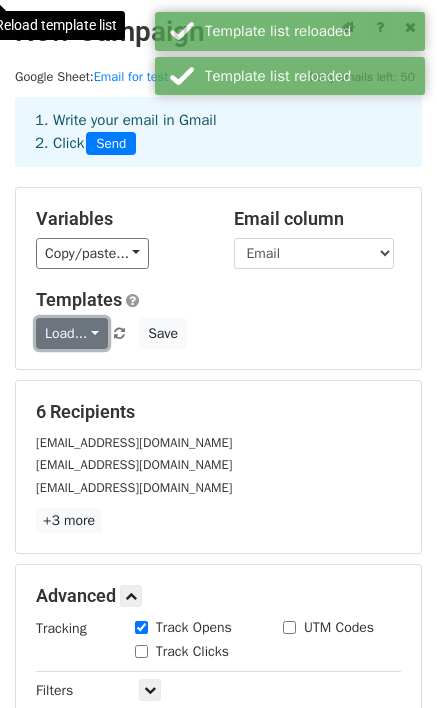 click on "Load..." at bounding box center (72, 333) 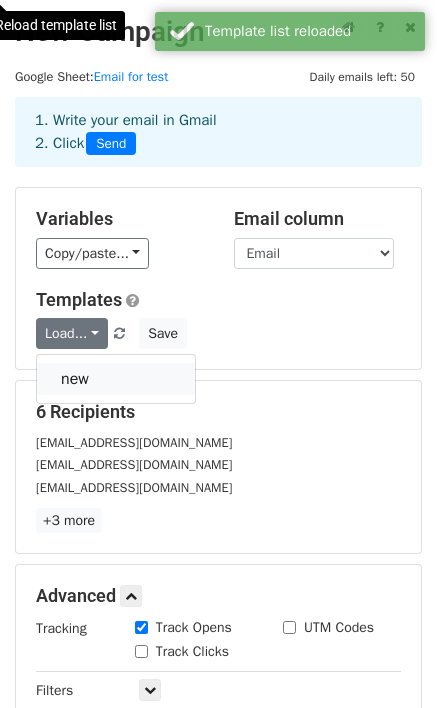 click on "new" at bounding box center (116, 379) 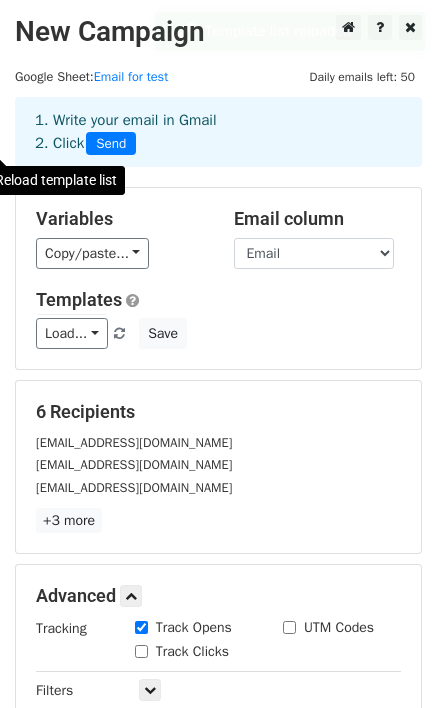 scroll, scrollTop: 344, scrollLeft: 0, axis: vertical 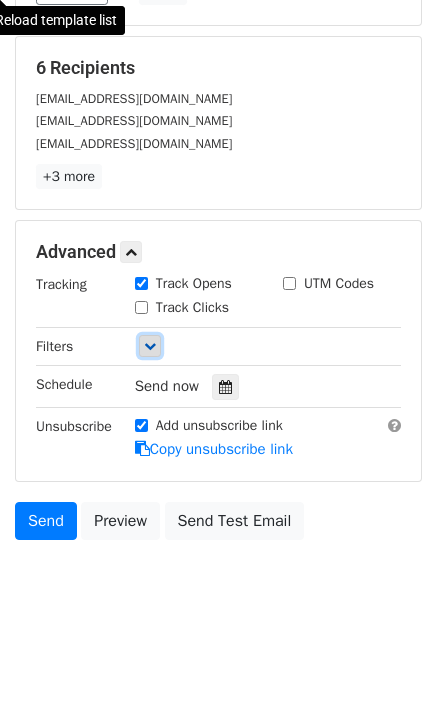 click at bounding box center [150, 346] 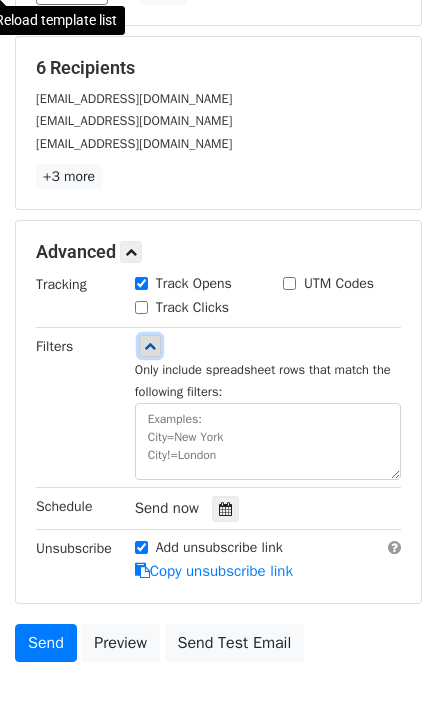 click at bounding box center [150, 346] 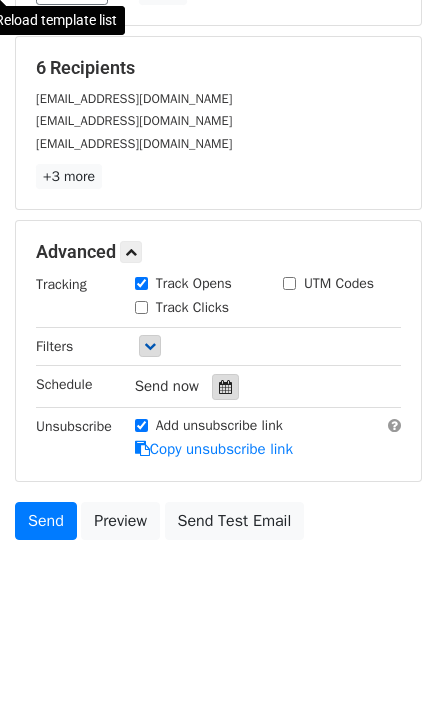 click at bounding box center (225, 387) 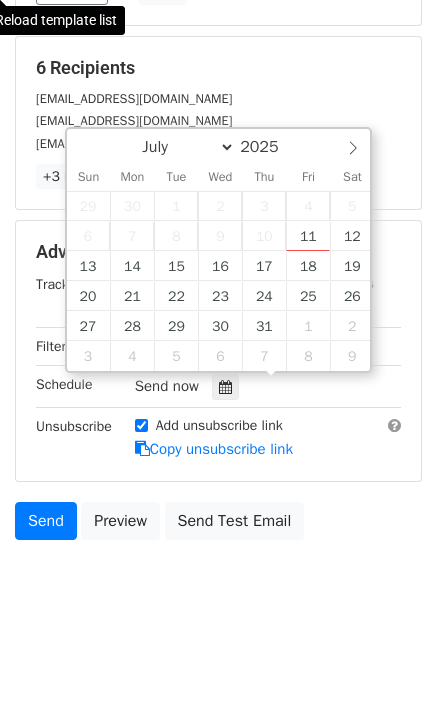click on "New Campaign
Daily emails left: 50
Google Sheet:
Email for test
1. Write your email in Gmail
2. Click
Send
Variables
Copy/paste...
{{Email}}
{{Name}}
{{Company Name}}
Email column
Email
Name
Company Name
Templates
Load...
new
Save
6 Recipients
saiful42954@gmail.com
mdsaifulislam01877954773@gmail.com
saifulislam26103@gmail.com
+3 more
6 Recipients
×
saiful42954@gmail.com
mdsaifulislam01877954773@gmail.com
saifulislam26103@gmail.com
saiful345689@gmail.com
saifulislam09573@gmail.com
saiful015374@gmail.com
Close
Advanced
Tracking
Track Opens
UTM Codes
Track Clicks
Filters
Schedule
Send now" at bounding box center (218, 150) 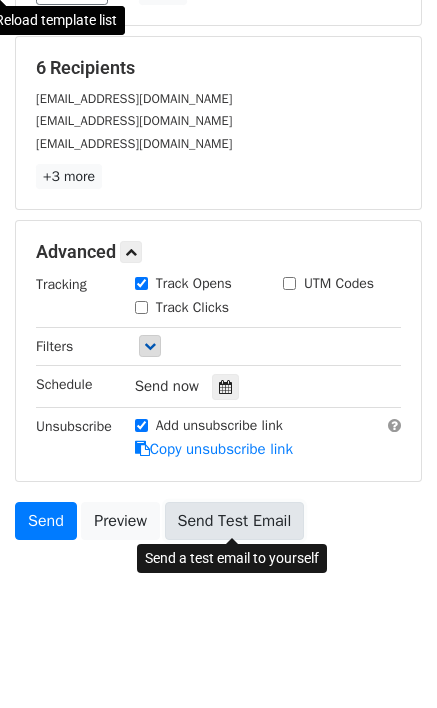 click on "Send Test Email" at bounding box center (235, 521) 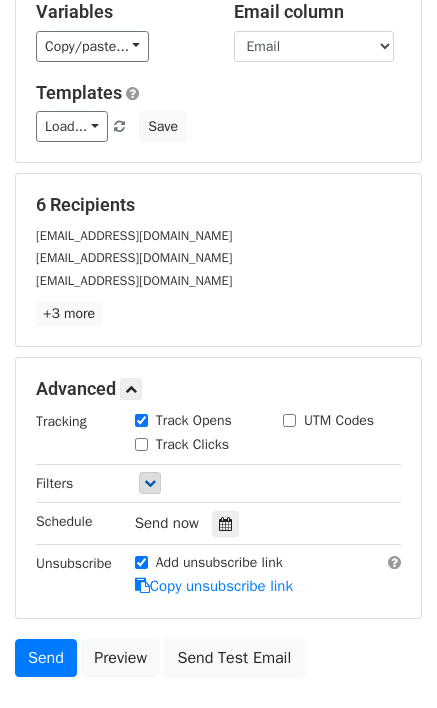 scroll, scrollTop: 344, scrollLeft: 0, axis: vertical 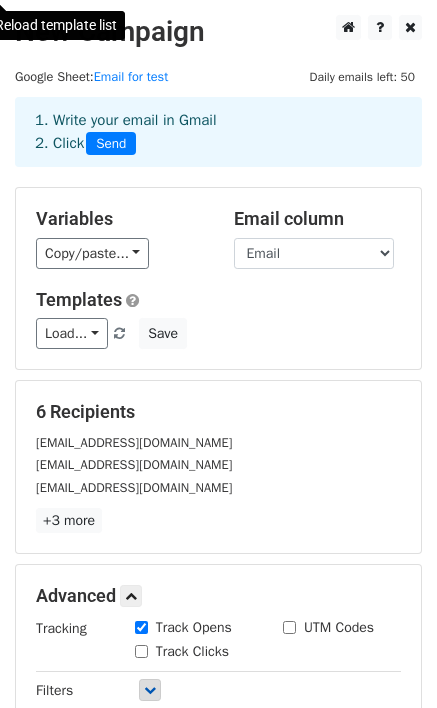 click on "New Campaign" at bounding box center (218, 32) 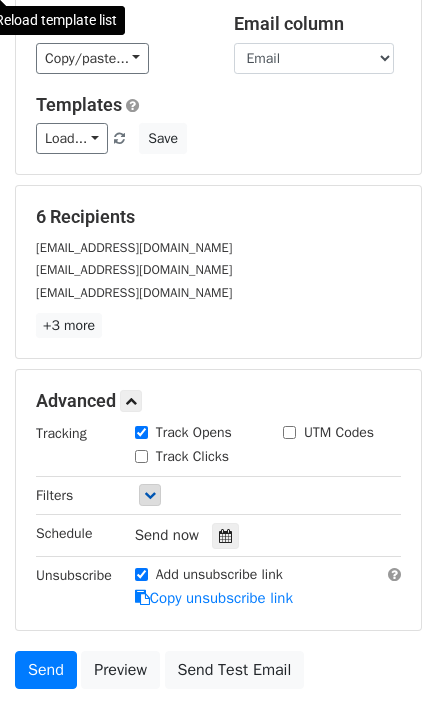 scroll, scrollTop: 344, scrollLeft: 0, axis: vertical 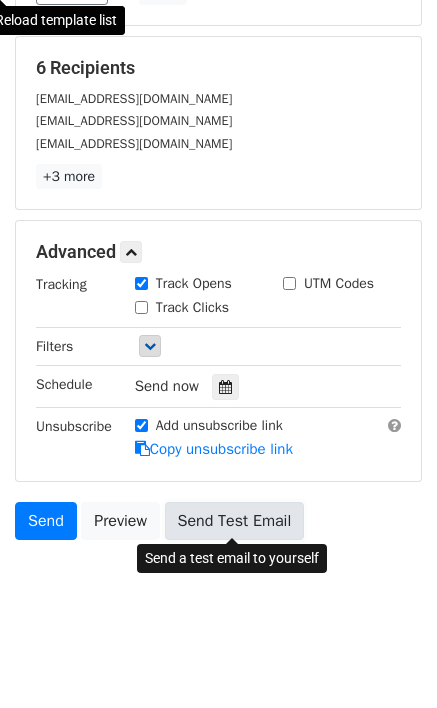 click on "Send Test Email" at bounding box center [235, 521] 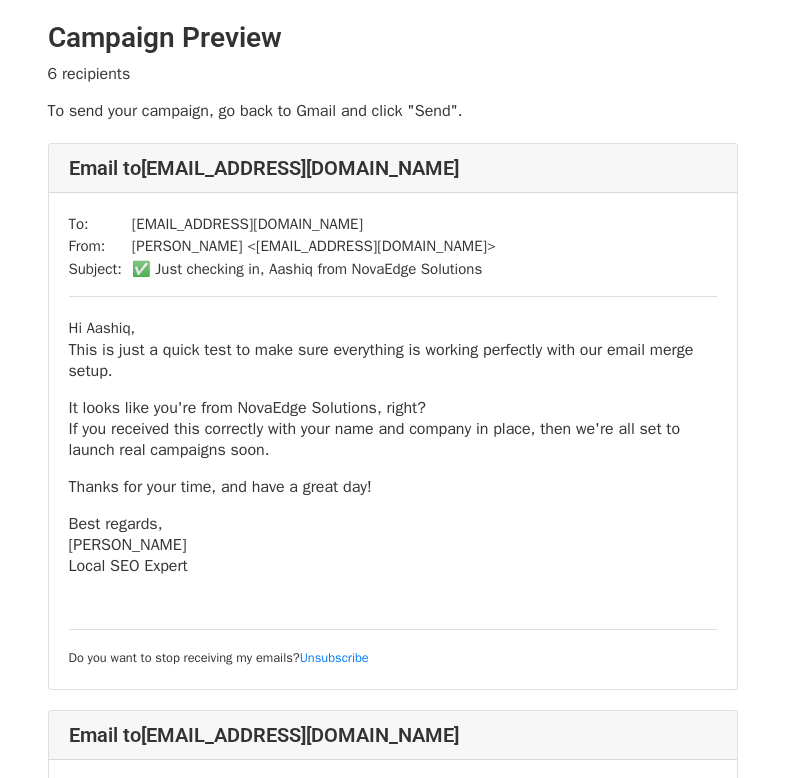 scroll, scrollTop: 0, scrollLeft: 0, axis: both 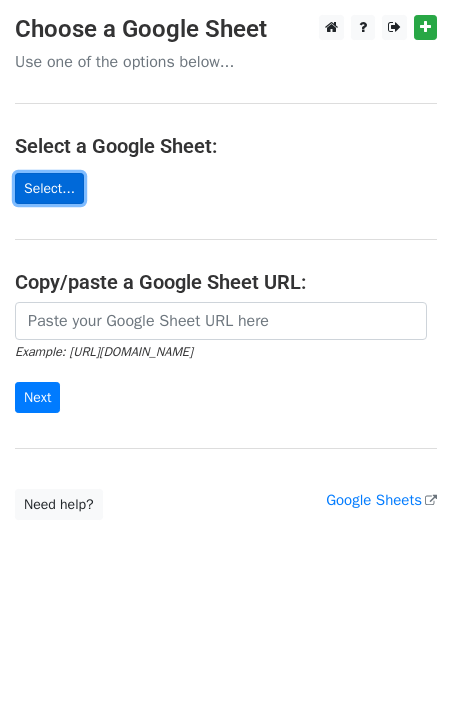 click on "Select..." at bounding box center [49, 188] 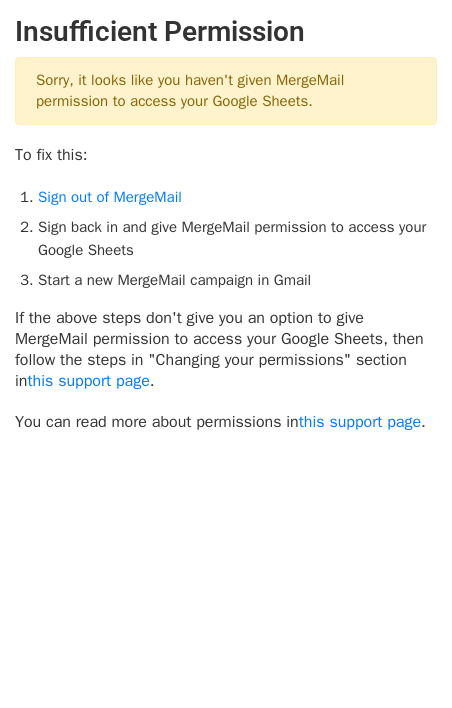 scroll, scrollTop: 0, scrollLeft: 0, axis: both 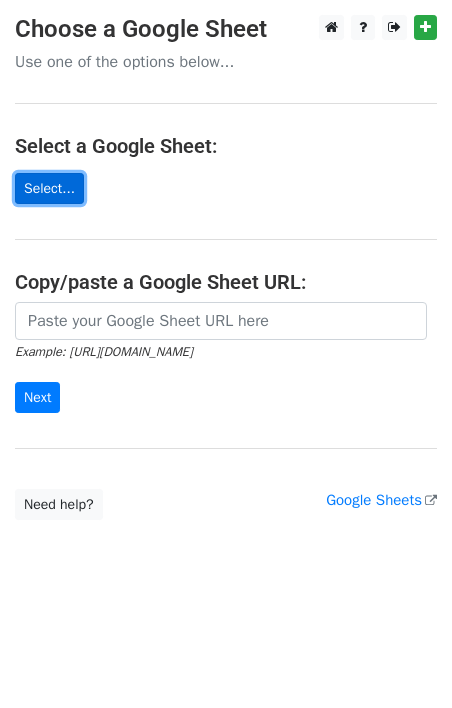 click on "Select..." at bounding box center [49, 188] 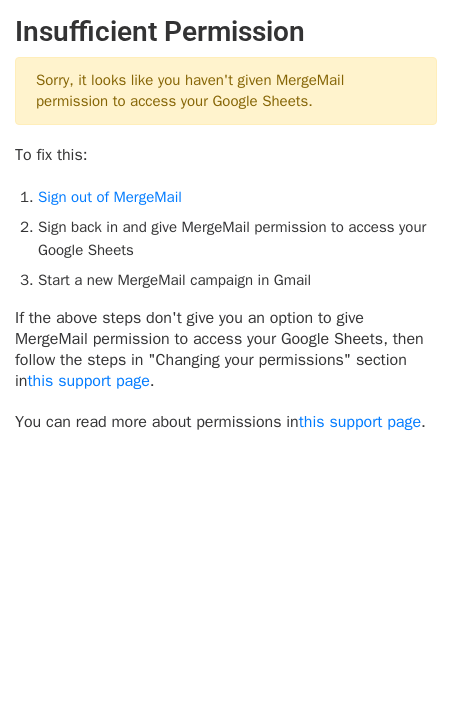 scroll, scrollTop: 0, scrollLeft: 0, axis: both 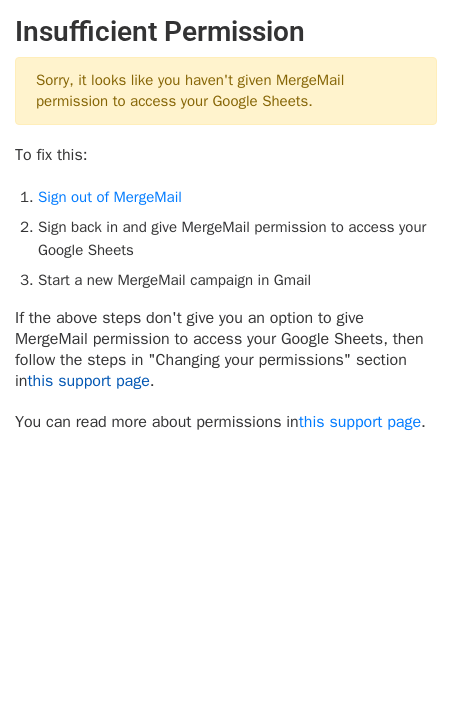 click on "this support page" at bounding box center (88, 381) 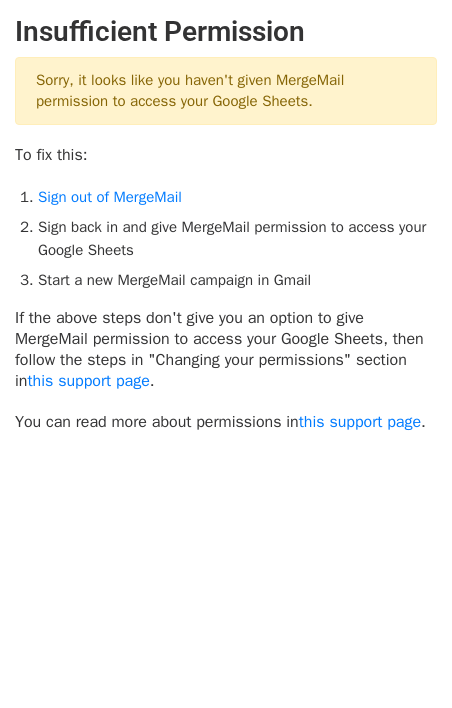 drag, startPoint x: 14, startPoint y: 33, endPoint x: 331, endPoint y: 106, distance: 325.29678 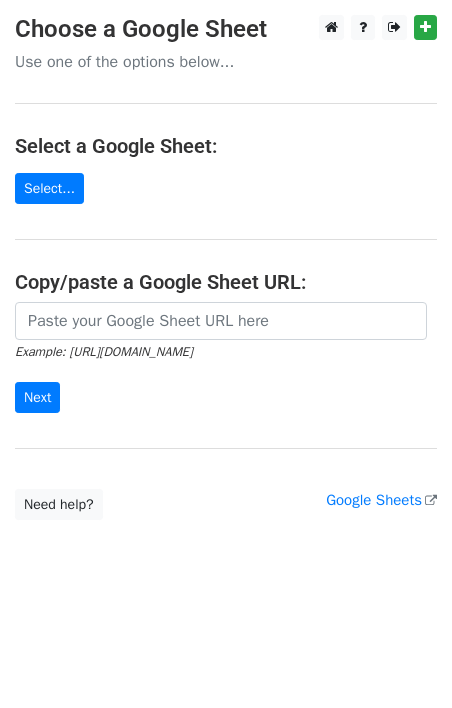 scroll, scrollTop: 0, scrollLeft: 0, axis: both 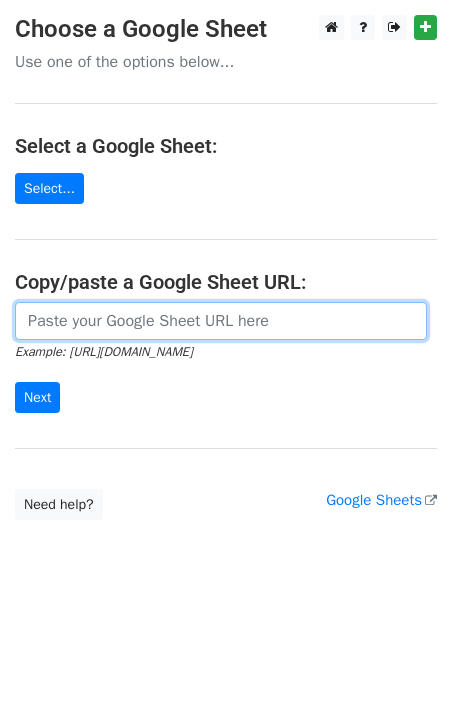 click at bounding box center [221, 321] 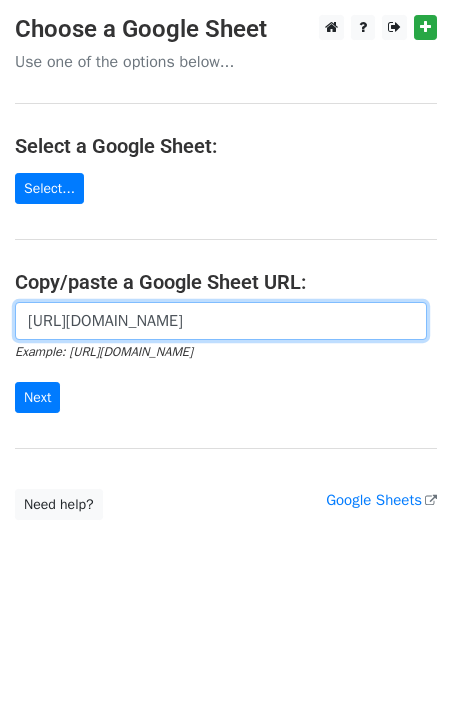 scroll, scrollTop: 0, scrollLeft: 434, axis: horizontal 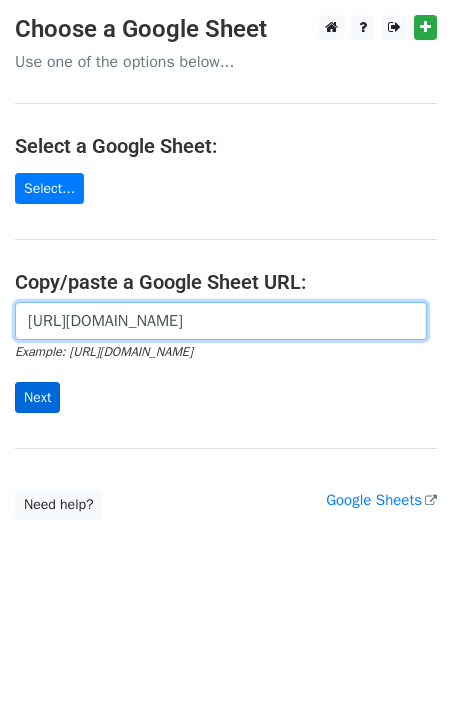 type on "https://docs.google.com/spreadsheets/d/1YYc_4-FBr7c0_wMqvMk7j-eGWD4hRvWBxqqRKNTUiVQ/edit?usp=sharing" 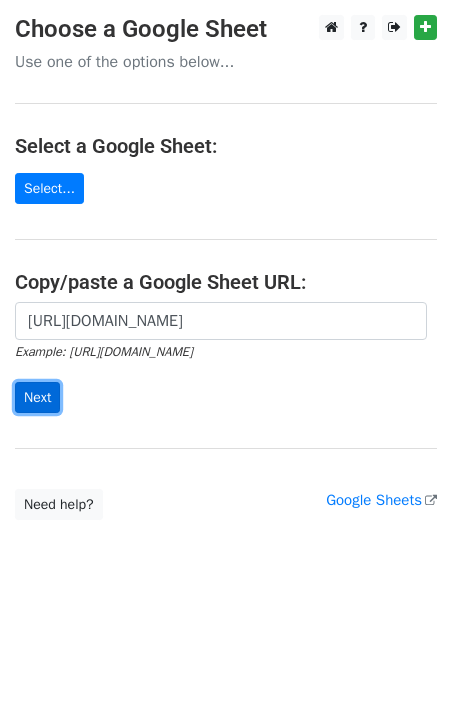 scroll, scrollTop: 0, scrollLeft: 0, axis: both 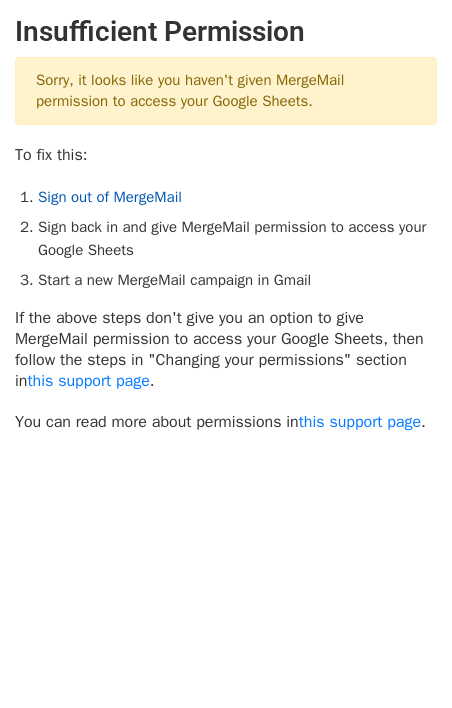 click on "Sign out of MergeMail" at bounding box center [110, 197] 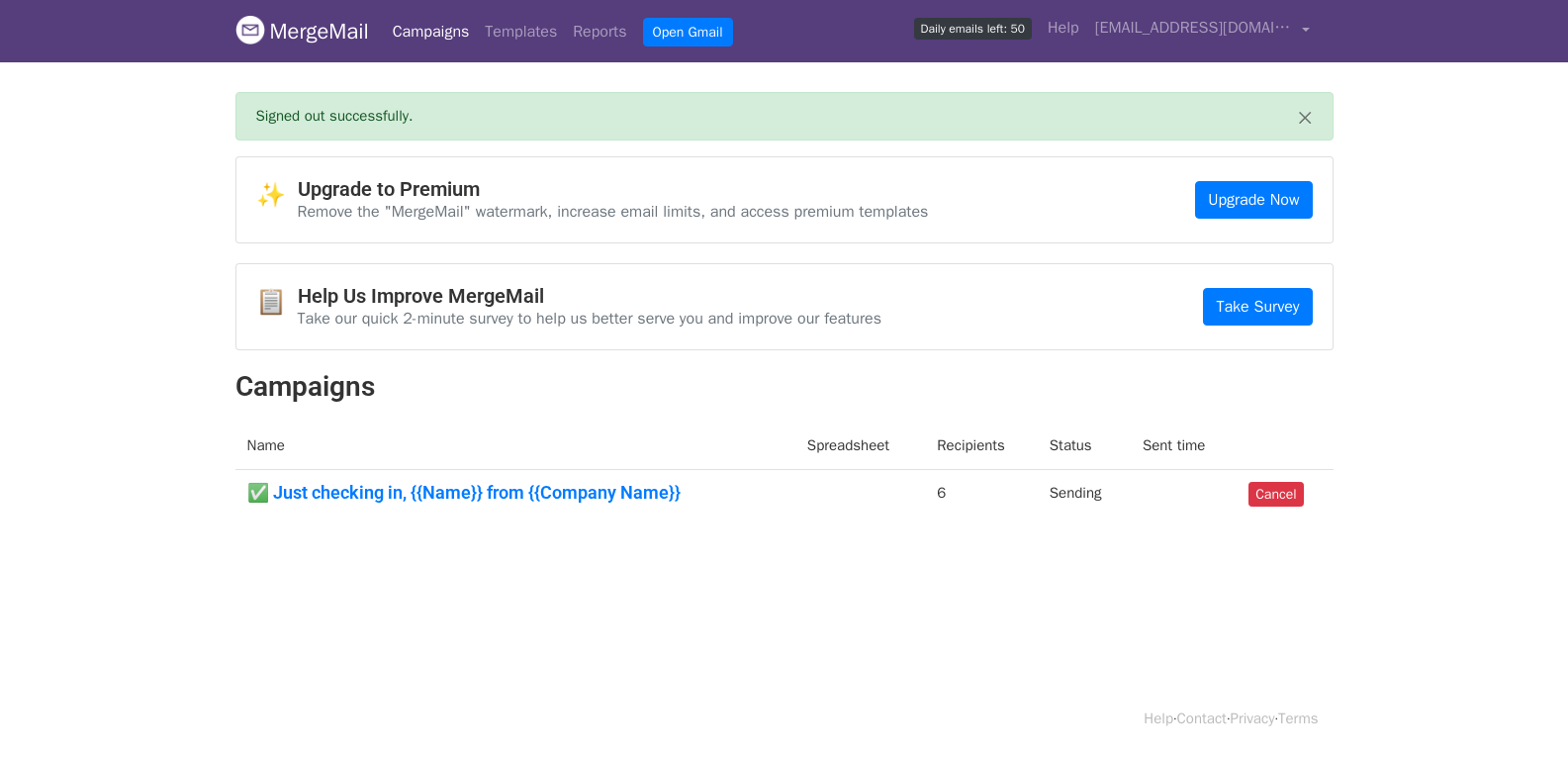 scroll, scrollTop: 0, scrollLeft: 0, axis: both 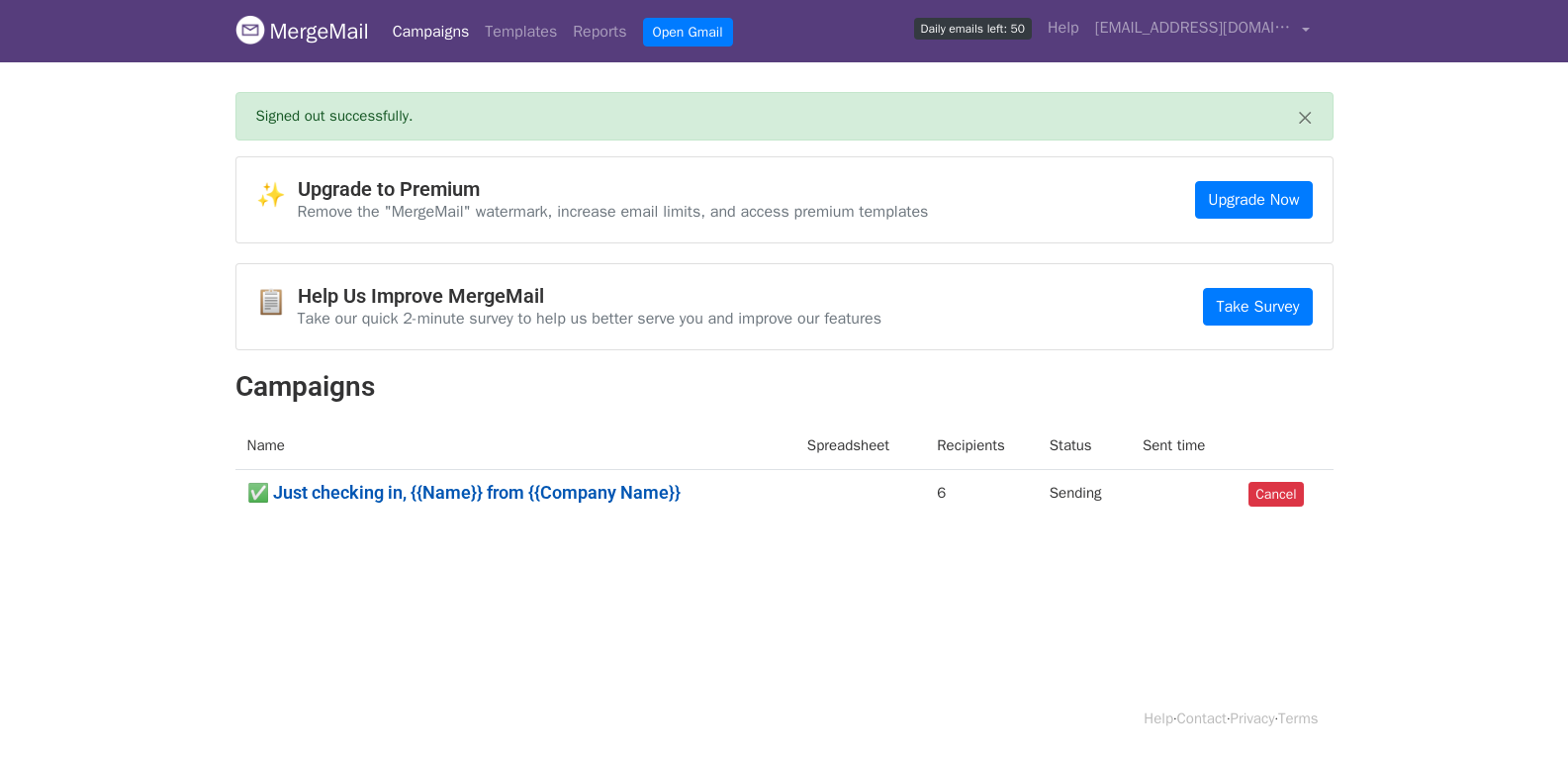 click on "✅ Just checking in, {{Name}} from {{Company Name}}" at bounding box center (515, 493) 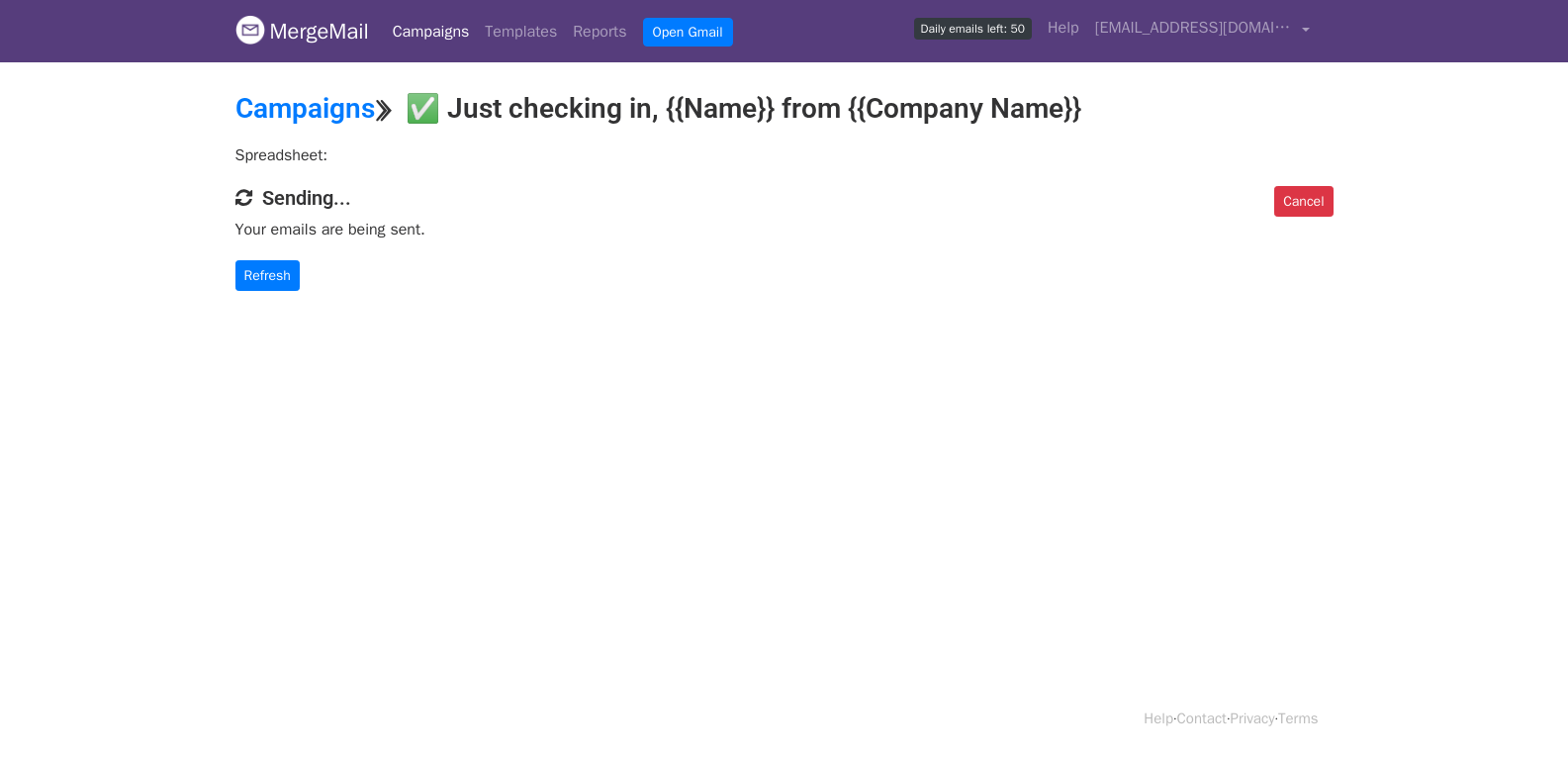 scroll, scrollTop: 0, scrollLeft: 0, axis: both 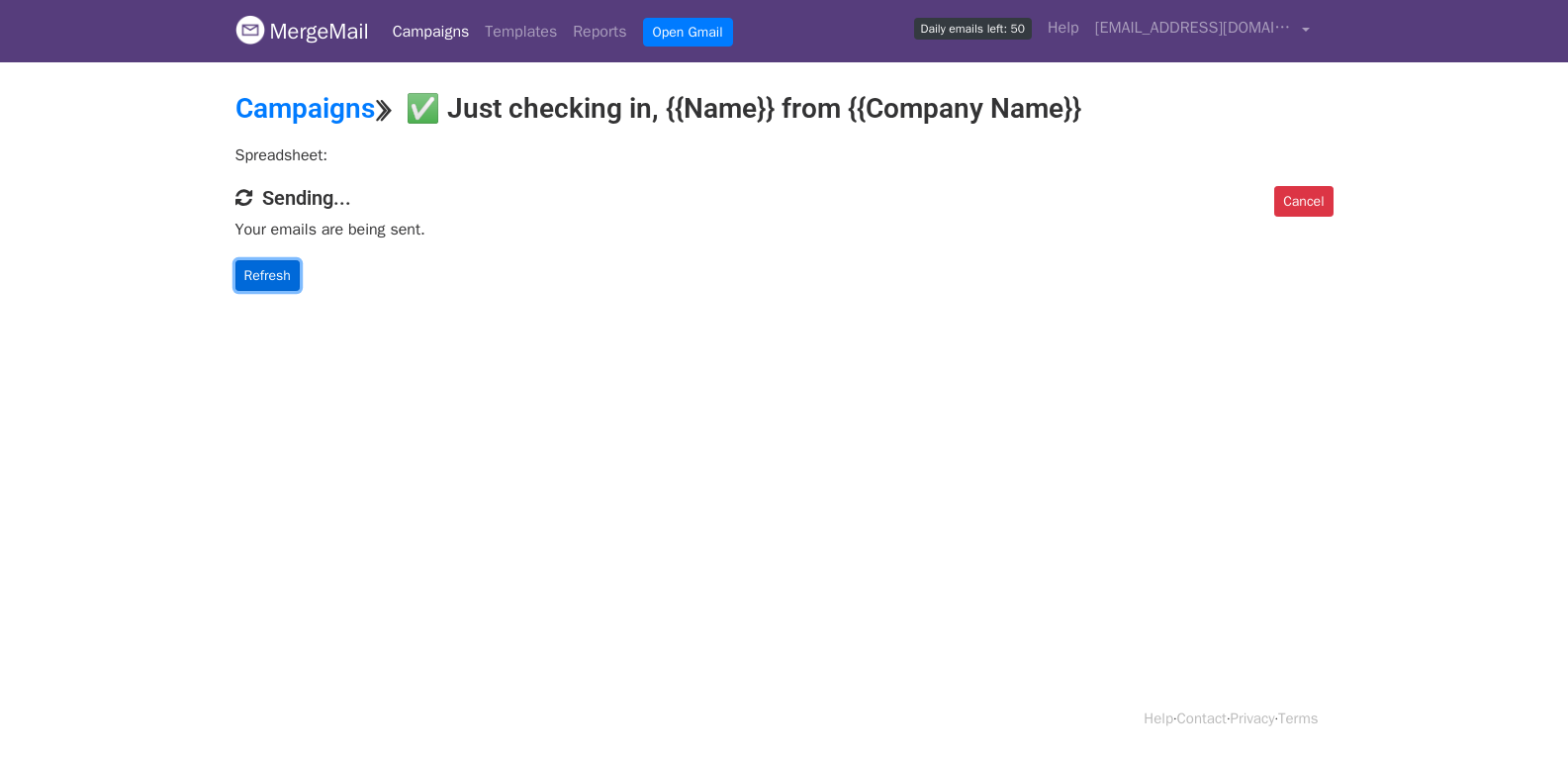 click on "Refresh" at bounding box center (267, 275) 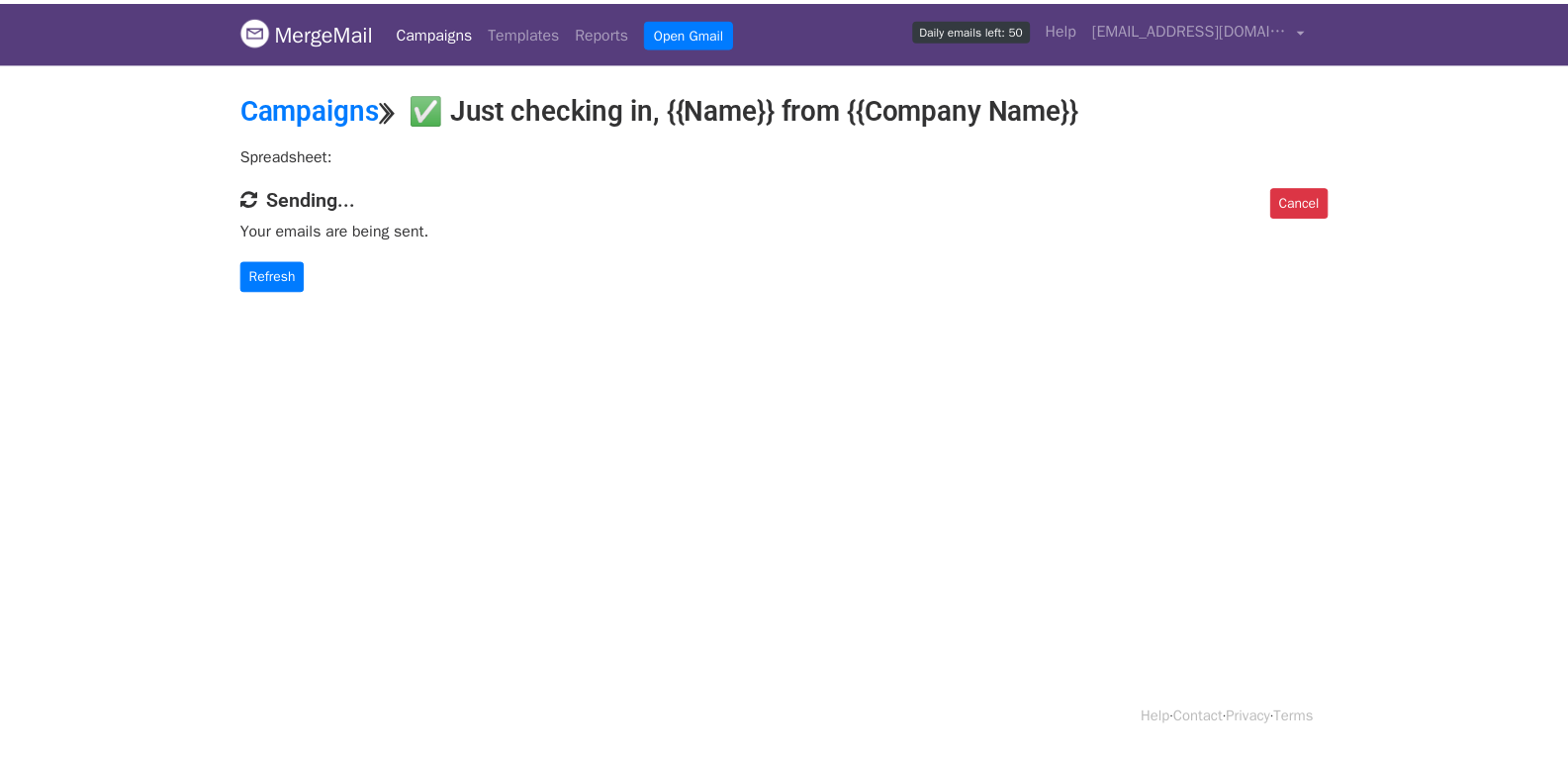 scroll, scrollTop: 0, scrollLeft: 0, axis: both 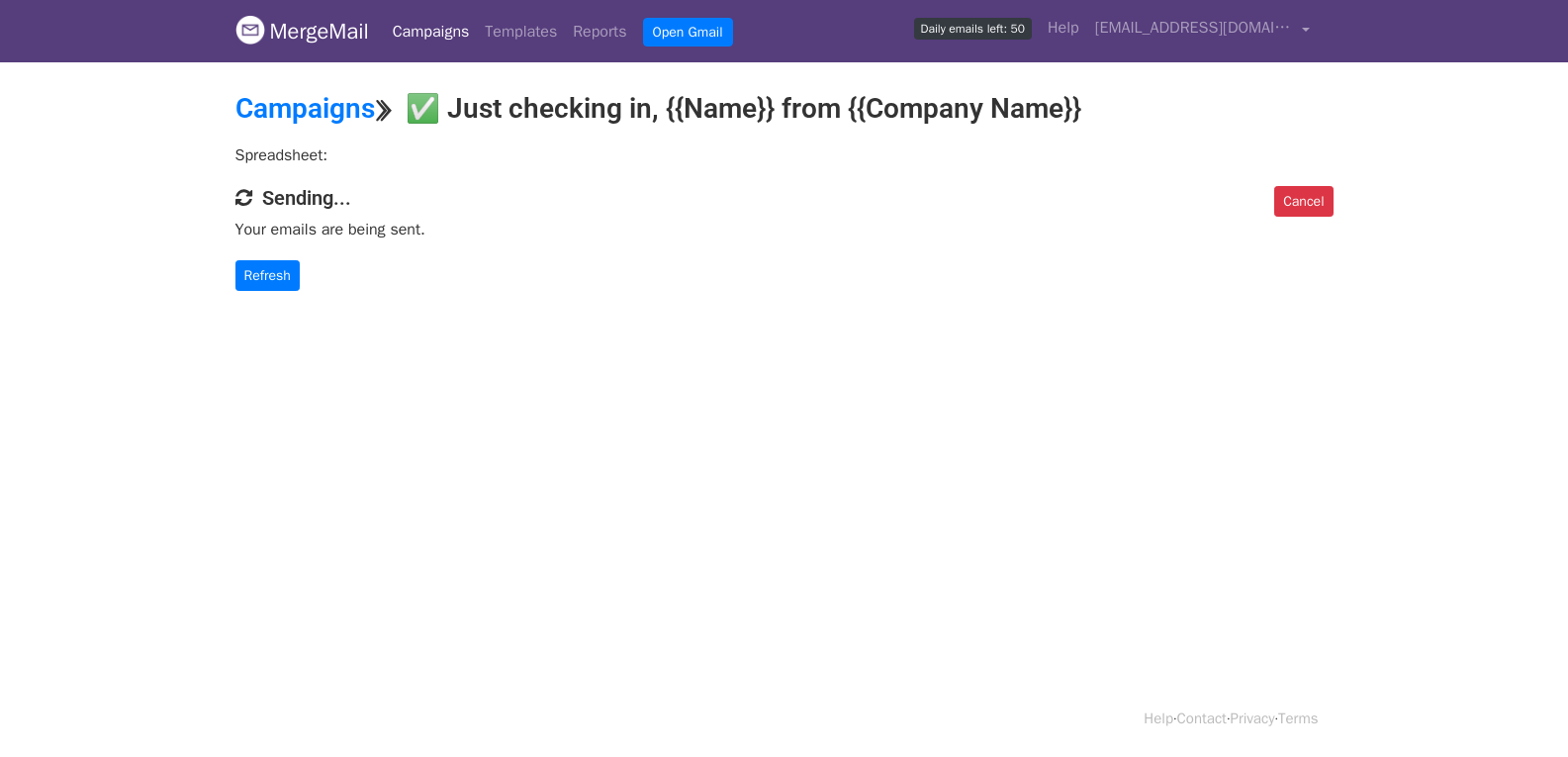 drag, startPoint x: 224, startPoint y: 100, endPoint x: 1178, endPoint y: 132, distance: 954.5365 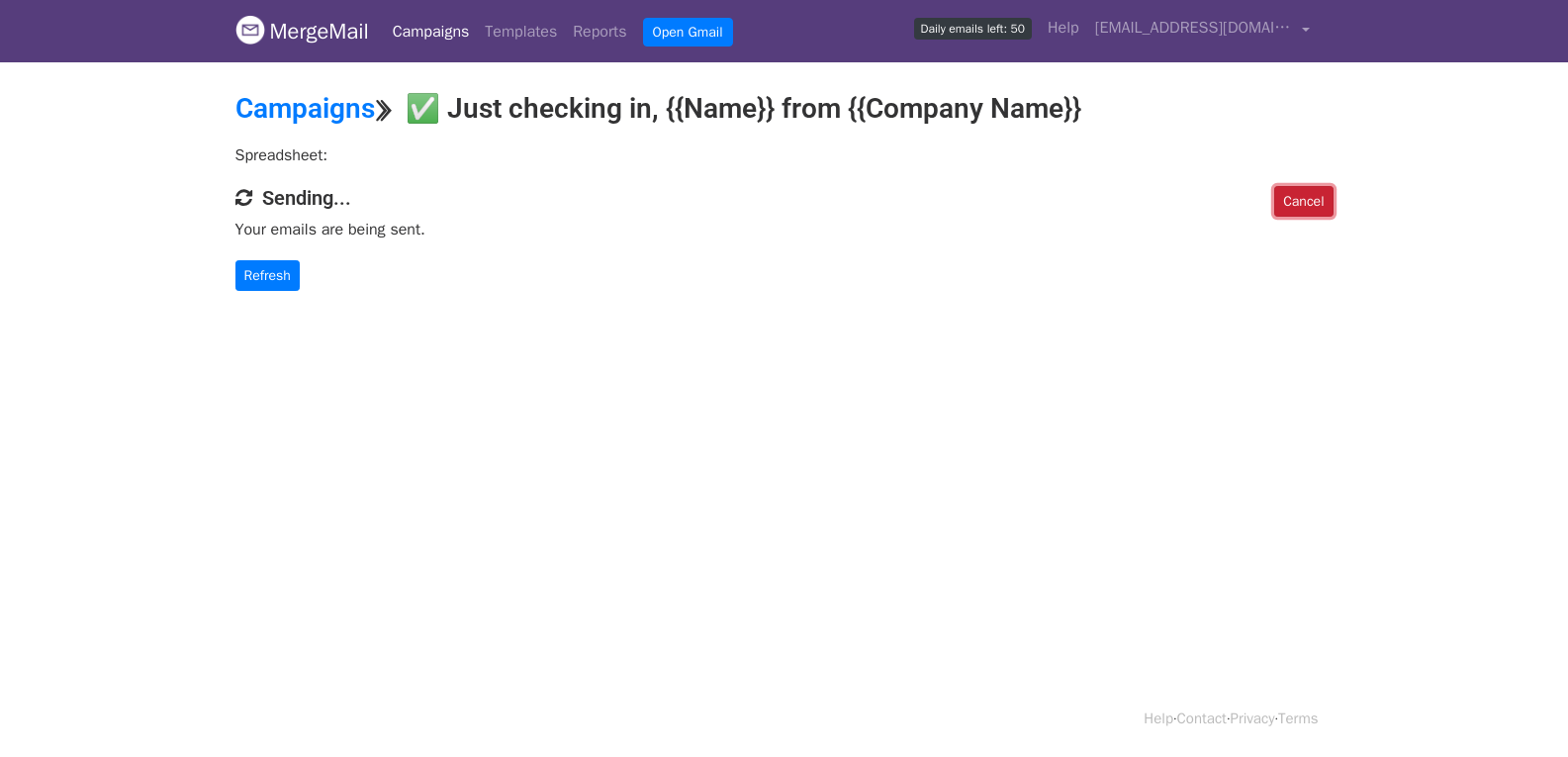 click on "Cancel" at bounding box center (1303, 201) 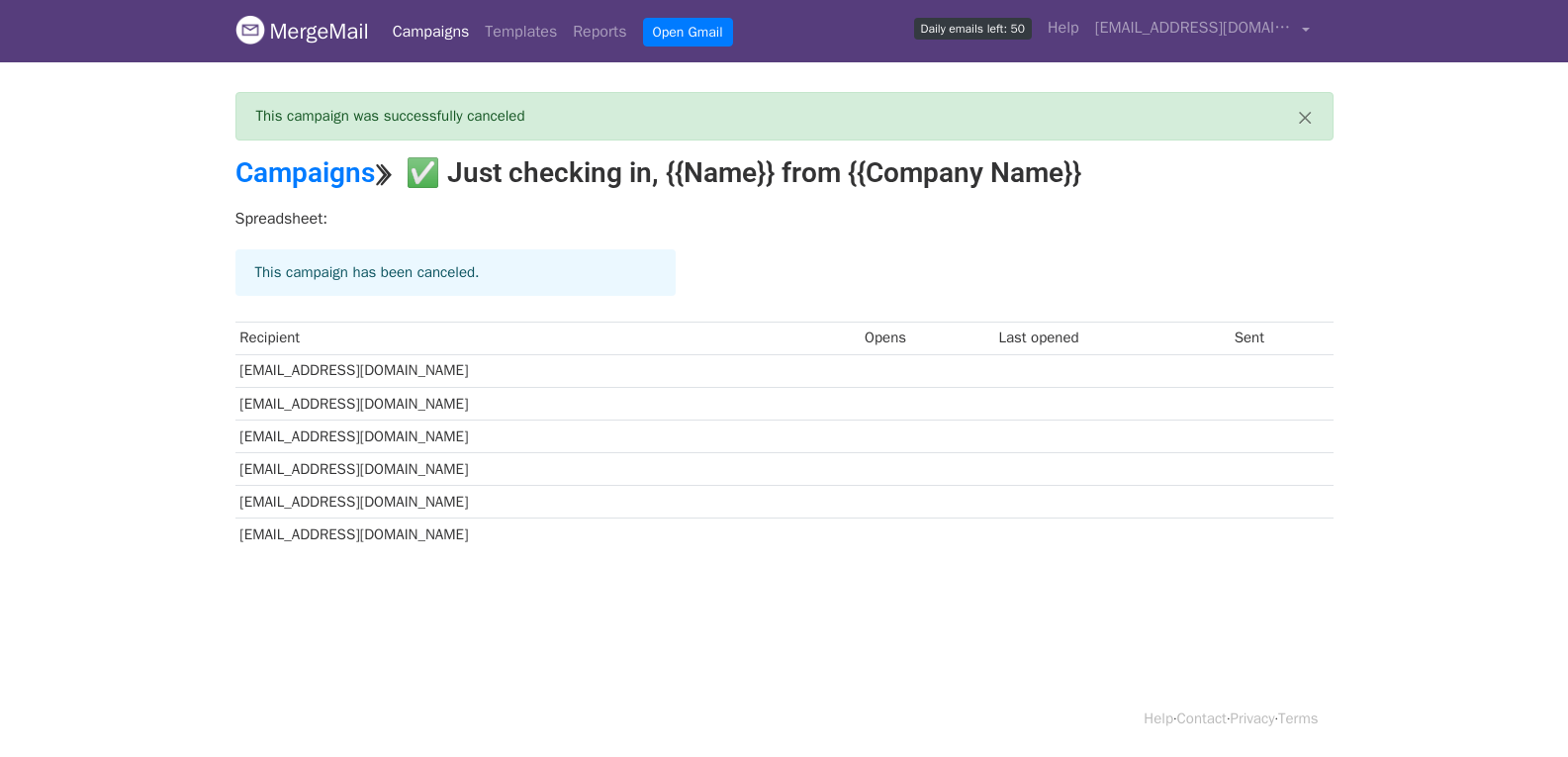 scroll, scrollTop: 0, scrollLeft: 0, axis: both 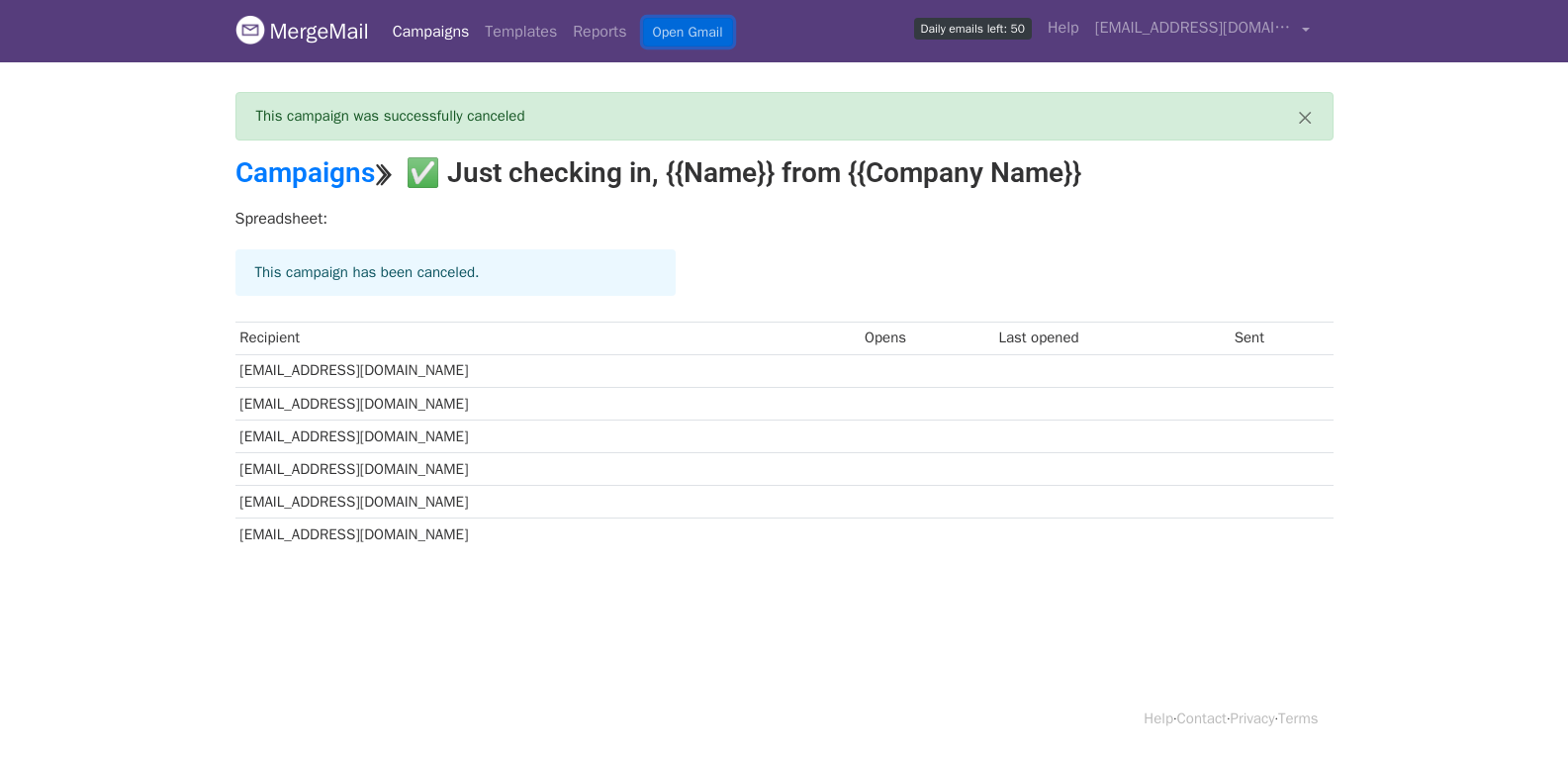 click on "Open Gmail" at bounding box center (688, 32) 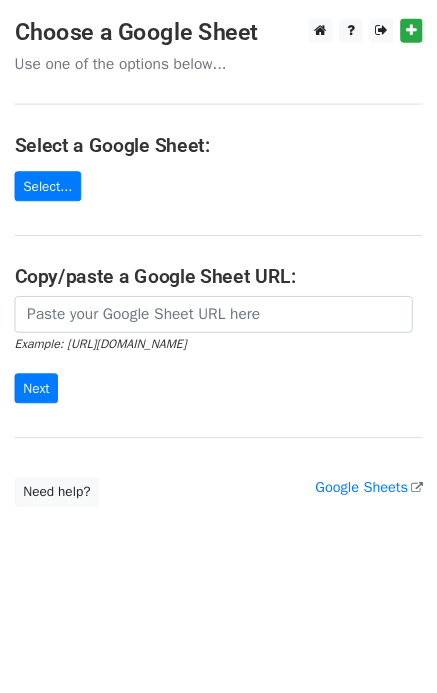scroll, scrollTop: 0, scrollLeft: 0, axis: both 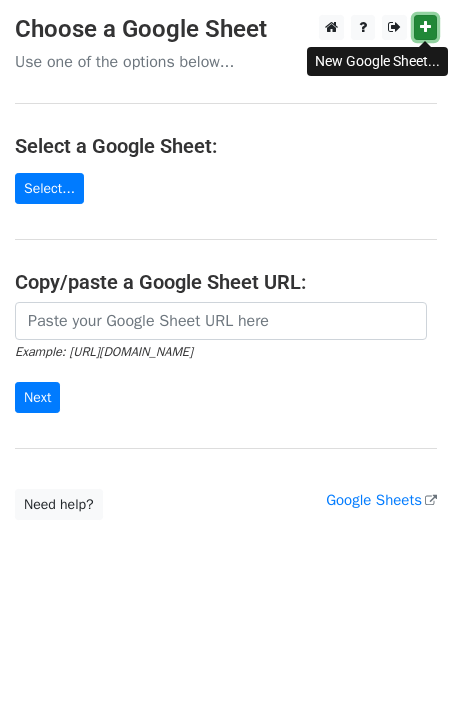 click at bounding box center (425, 27) 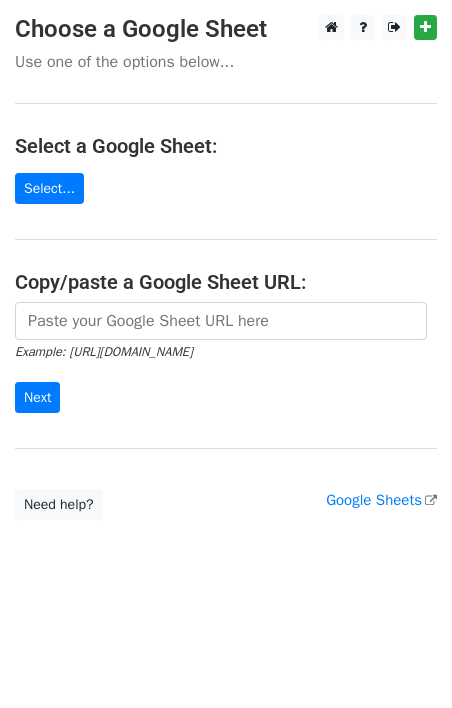 click on "Use one of the options below..." at bounding box center [226, 62] 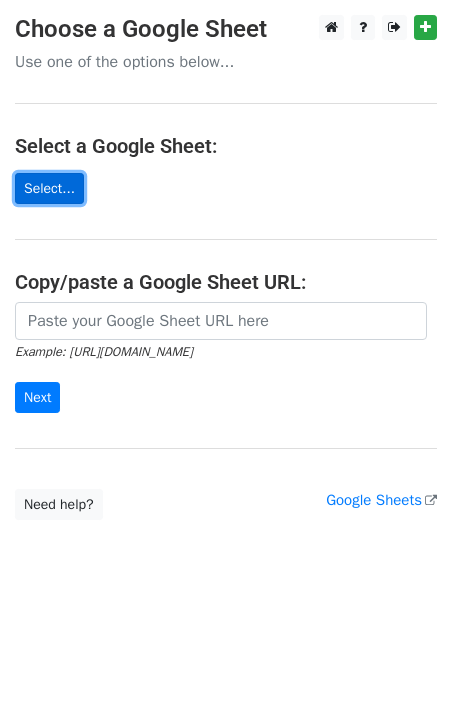 click on "Select..." at bounding box center [49, 188] 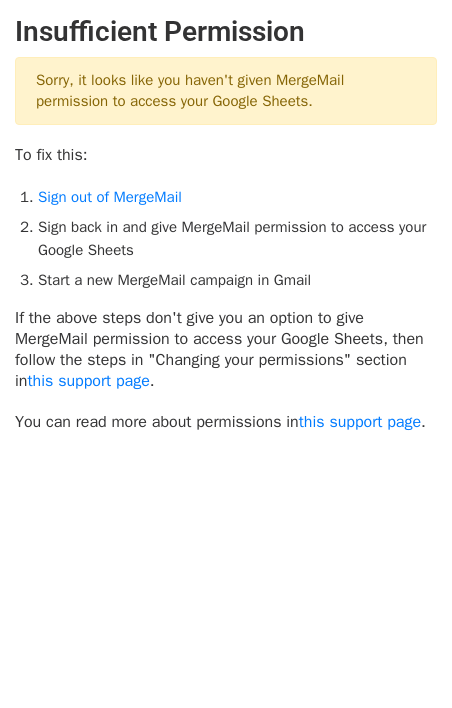 scroll, scrollTop: 0, scrollLeft: 0, axis: both 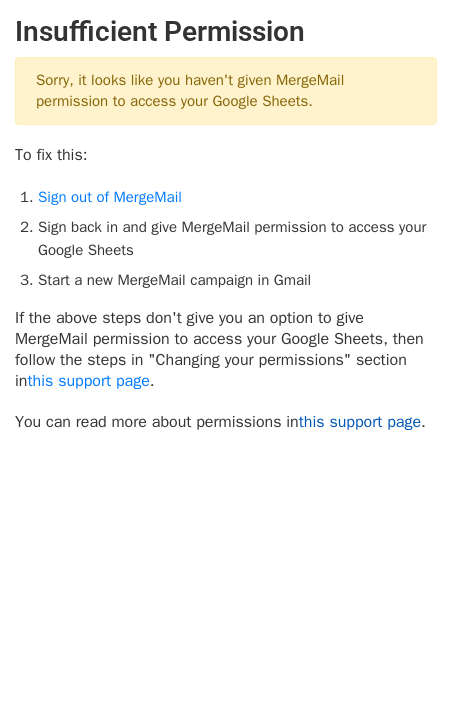 click on "this support page" at bounding box center [360, 422] 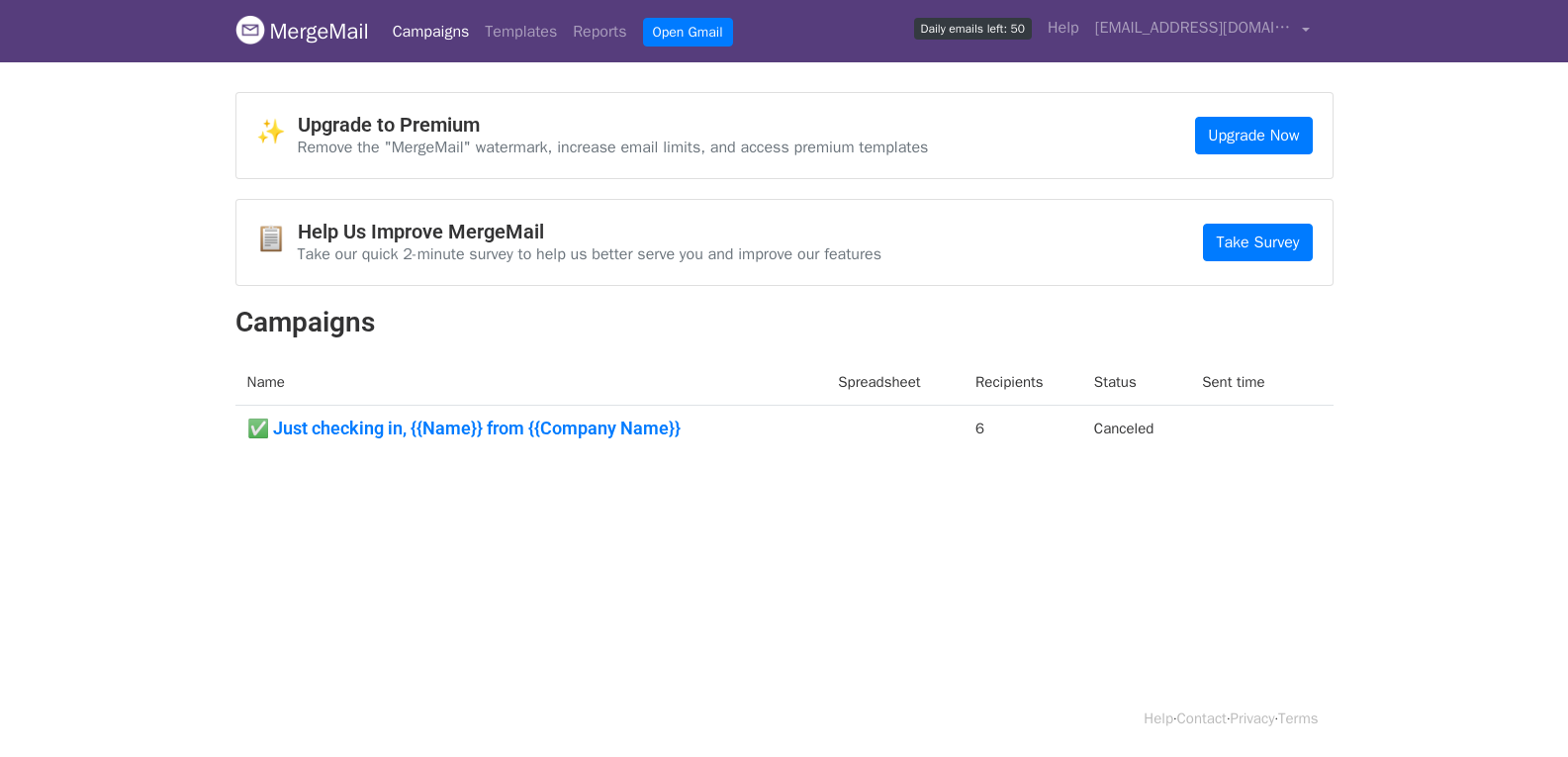 scroll, scrollTop: 0, scrollLeft: 0, axis: both 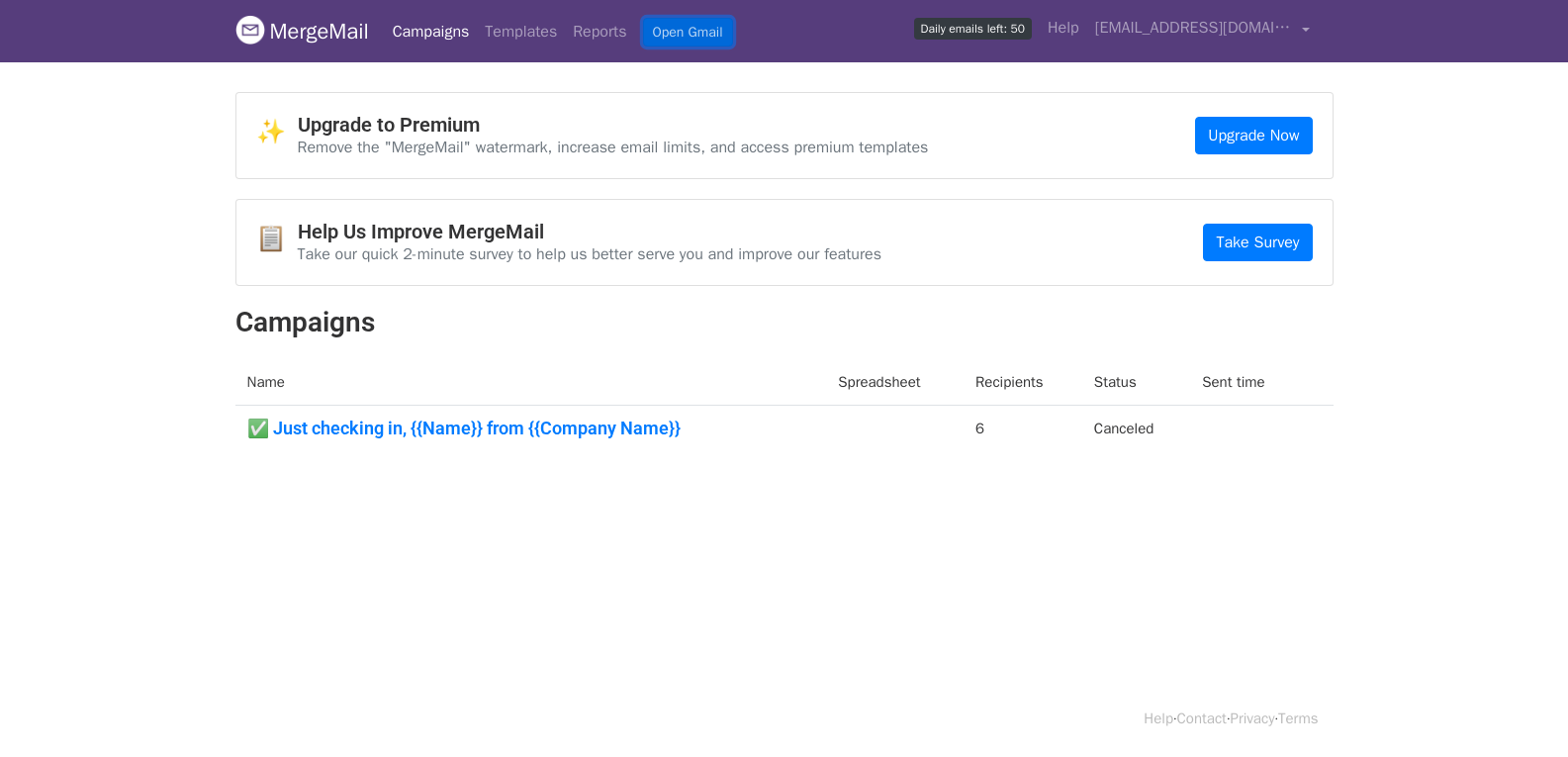 click on "Open Gmail" at bounding box center (688, 32) 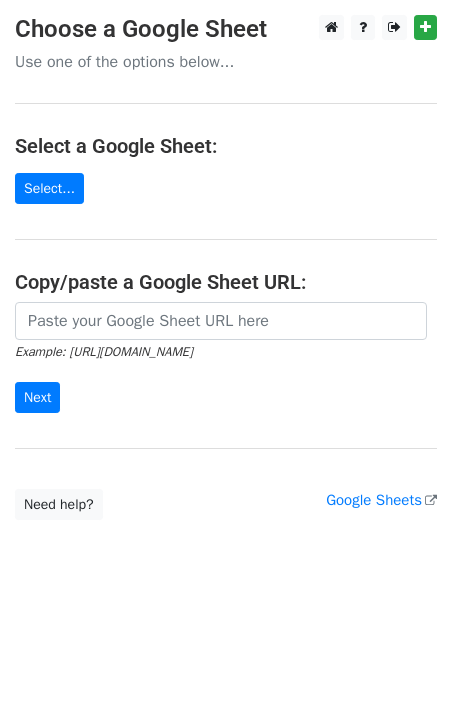 scroll, scrollTop: 0, scrollLeft: 0, axis: both 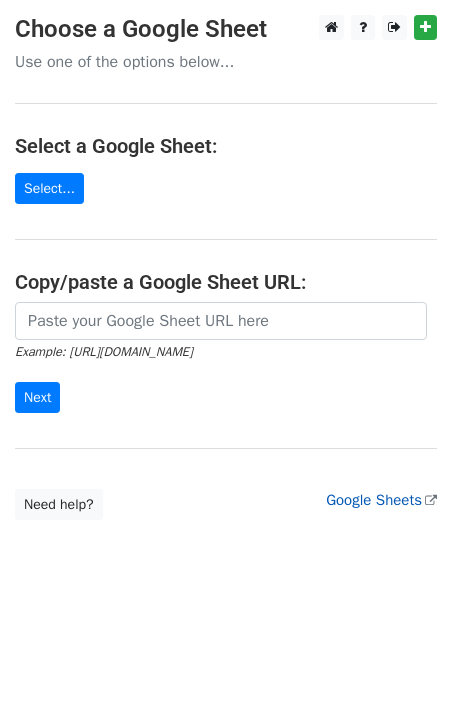 click on "Google Sheets" at bounding box center [381, 500] 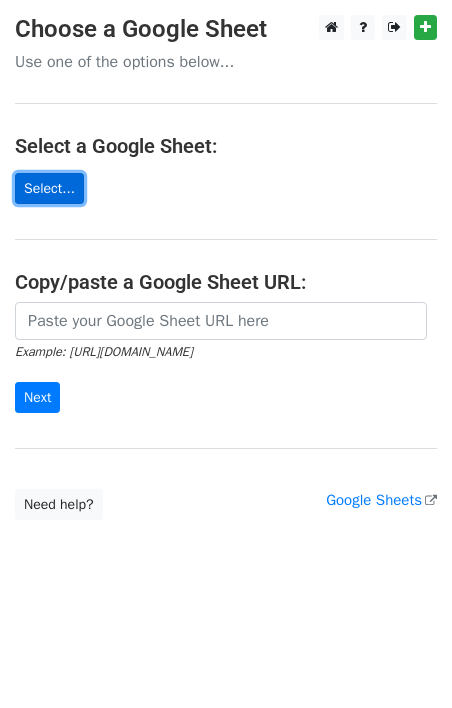 click on "Select..." at bounding box center (49, 188) 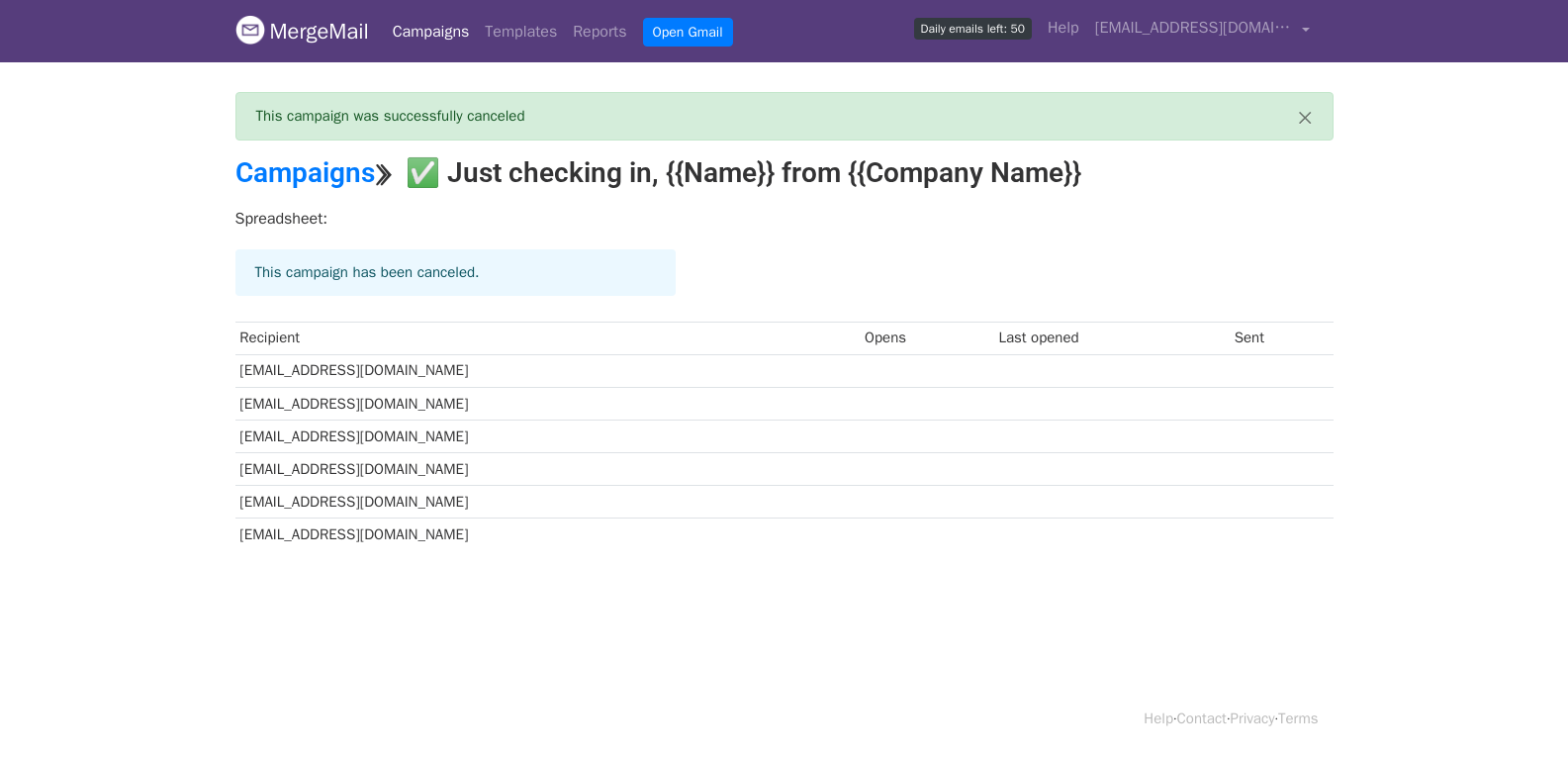 scroll, scrollTop: 0, scrollLeft: 0, axis: both 